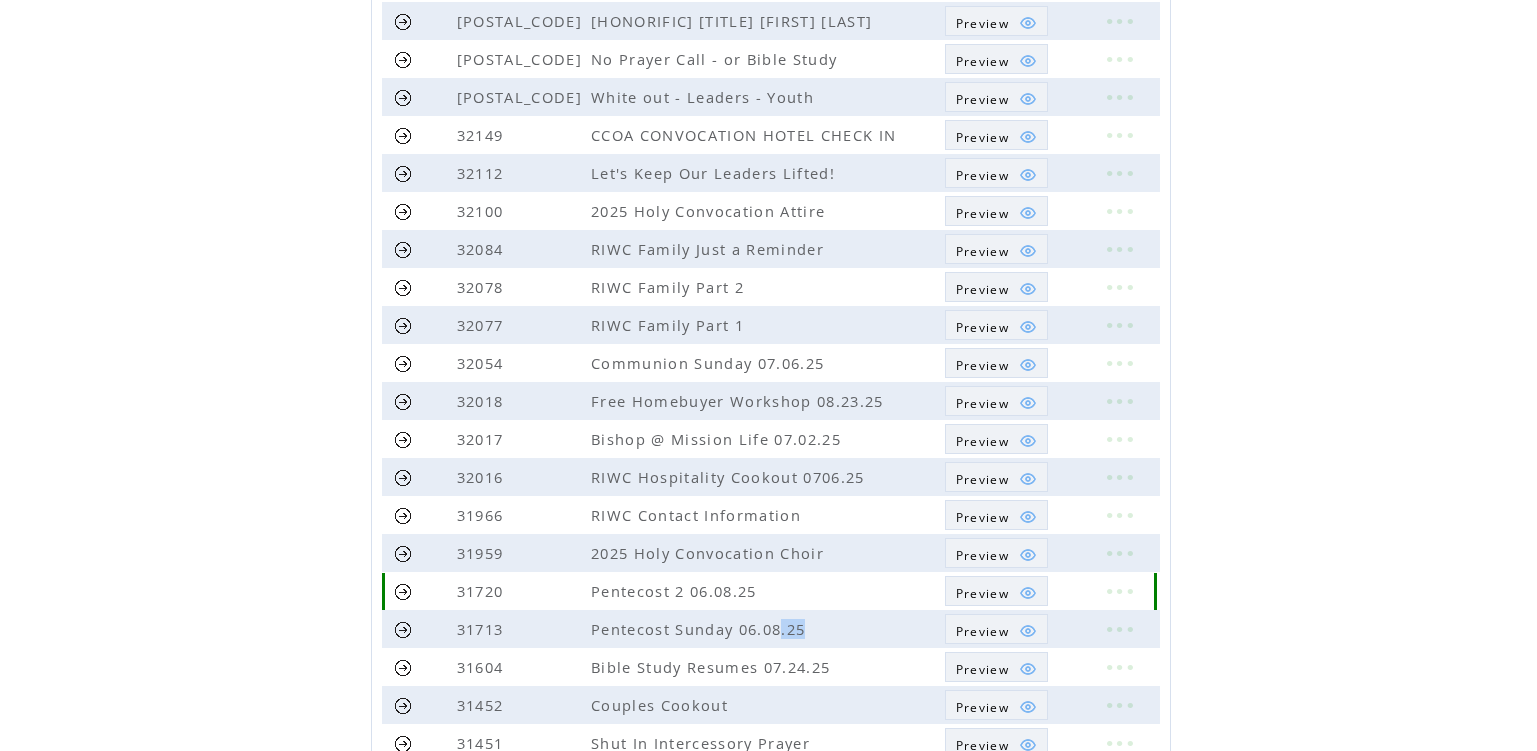 scroll, scrollTop: 0, scrollLeft: 0, axis: both 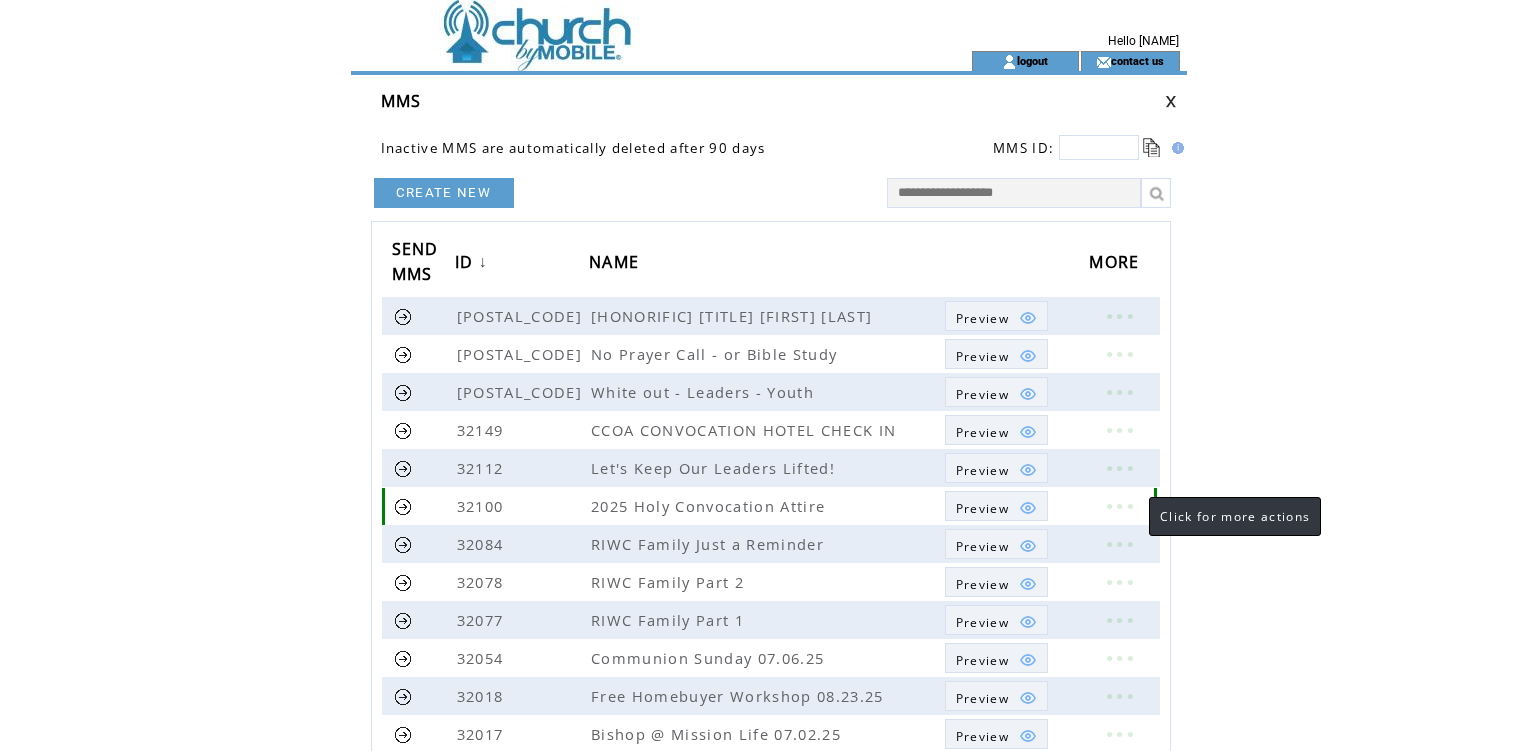 click at bounding box center (1119, 506) 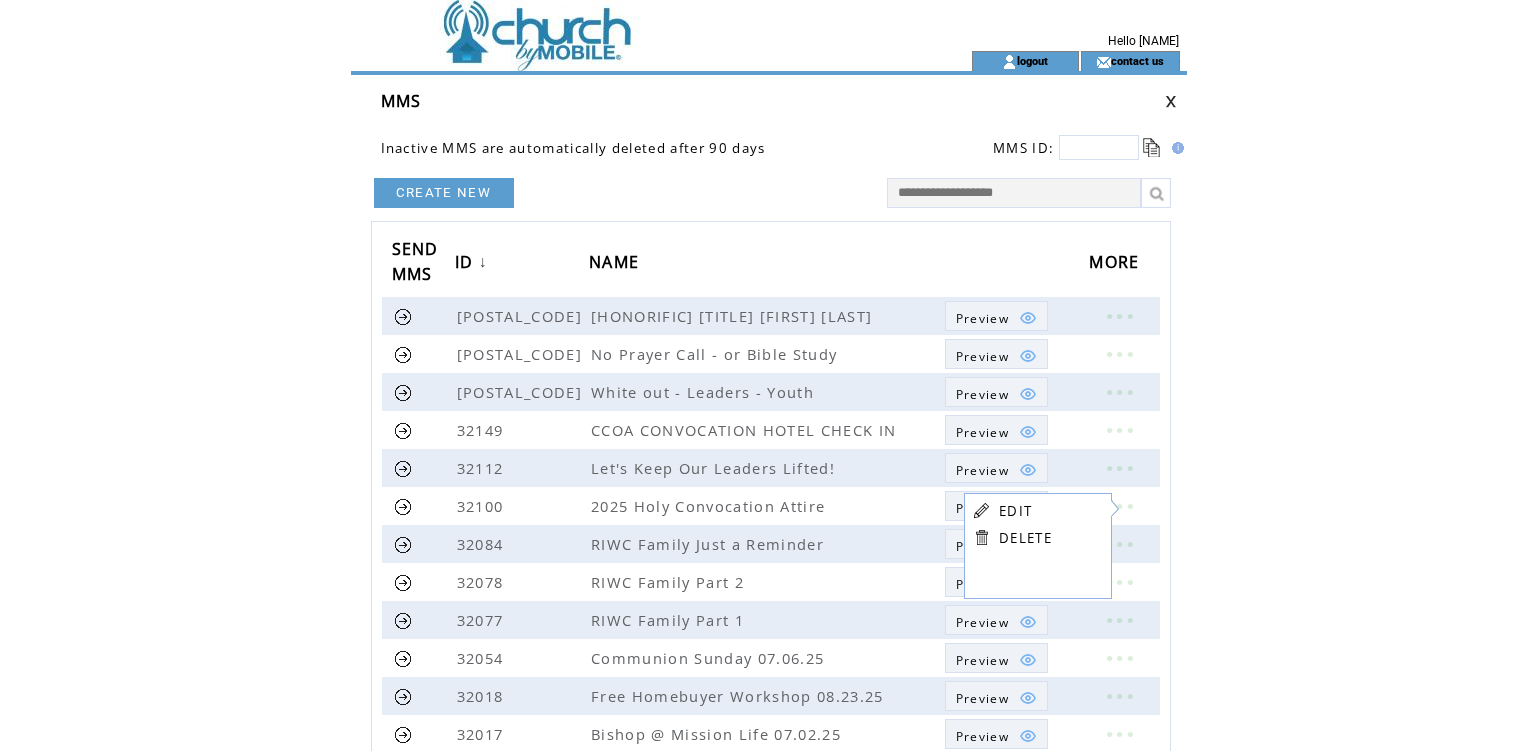 click on "EDIT" at bounding box center (1015, 511) 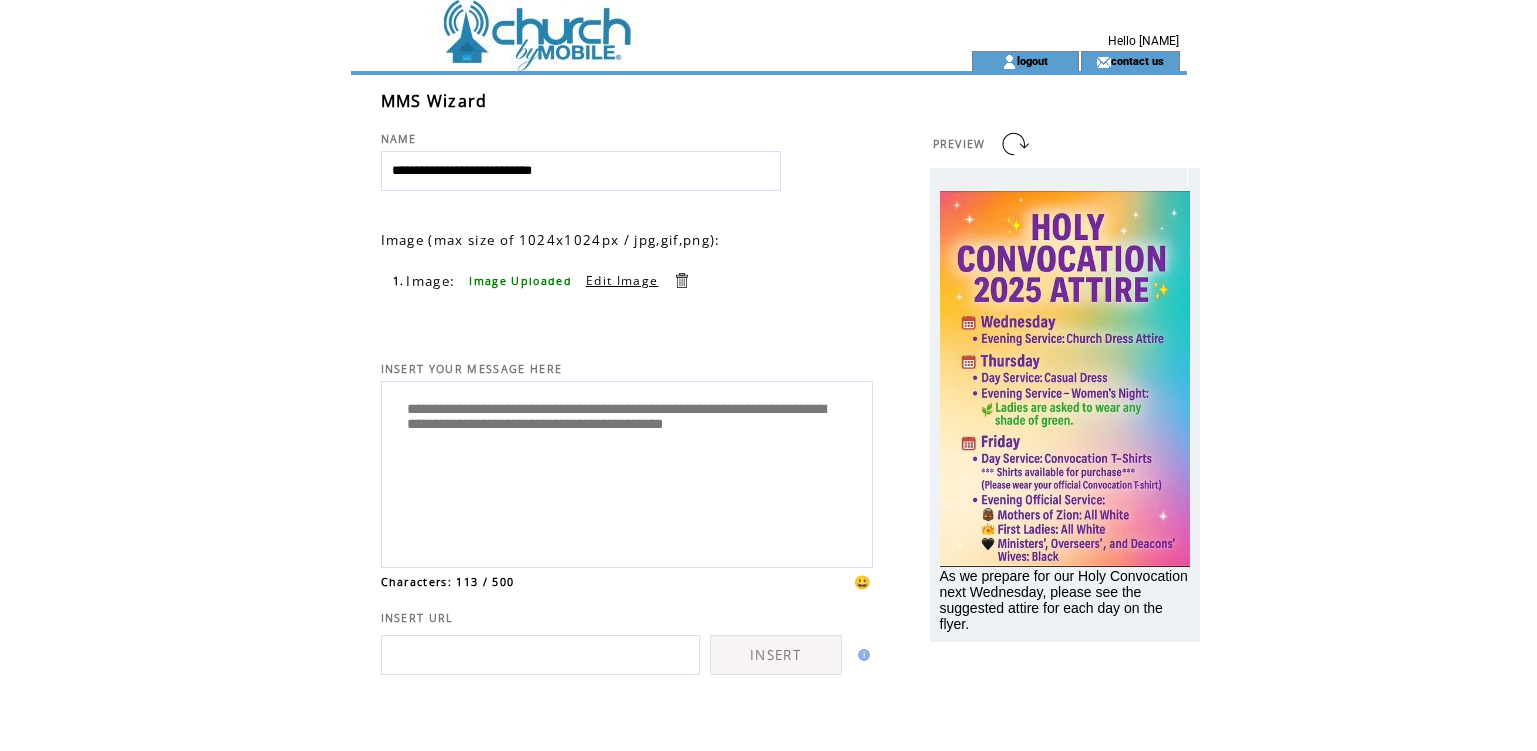 scroll, scrollTop: 0, scrollLeft: 0, axis: both 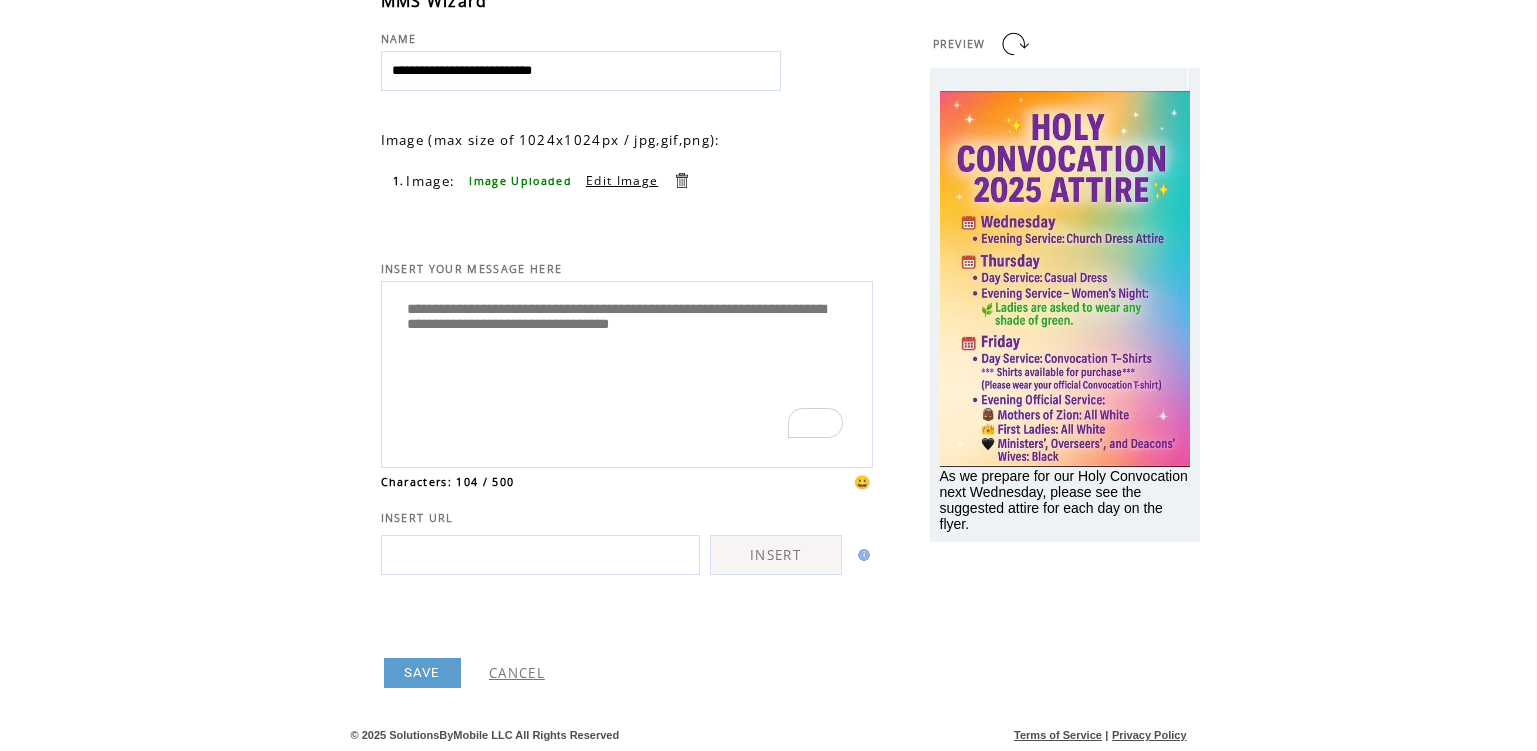 type on "**********" 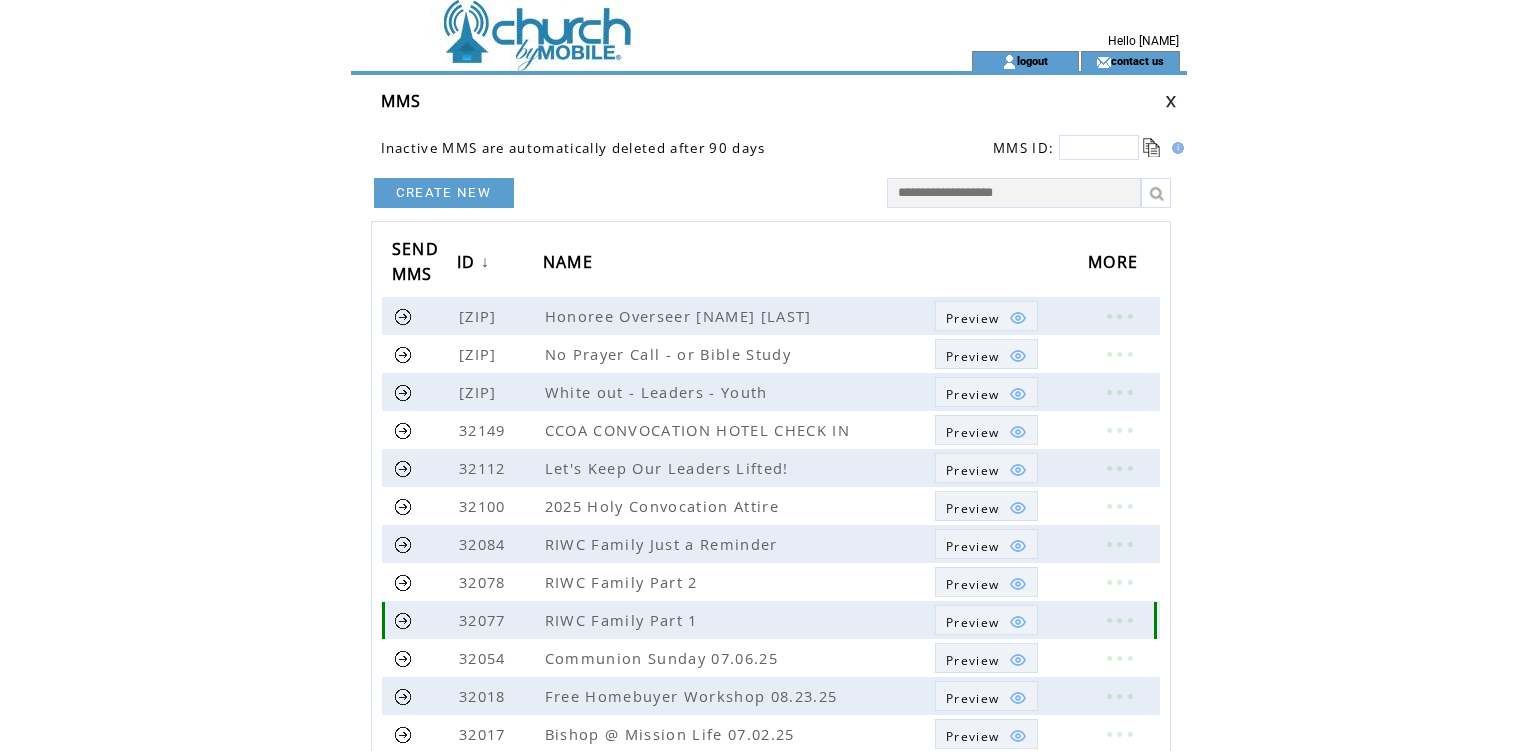 scroll, scrollTop: 100, scrollLeft: 0, axis: vertical 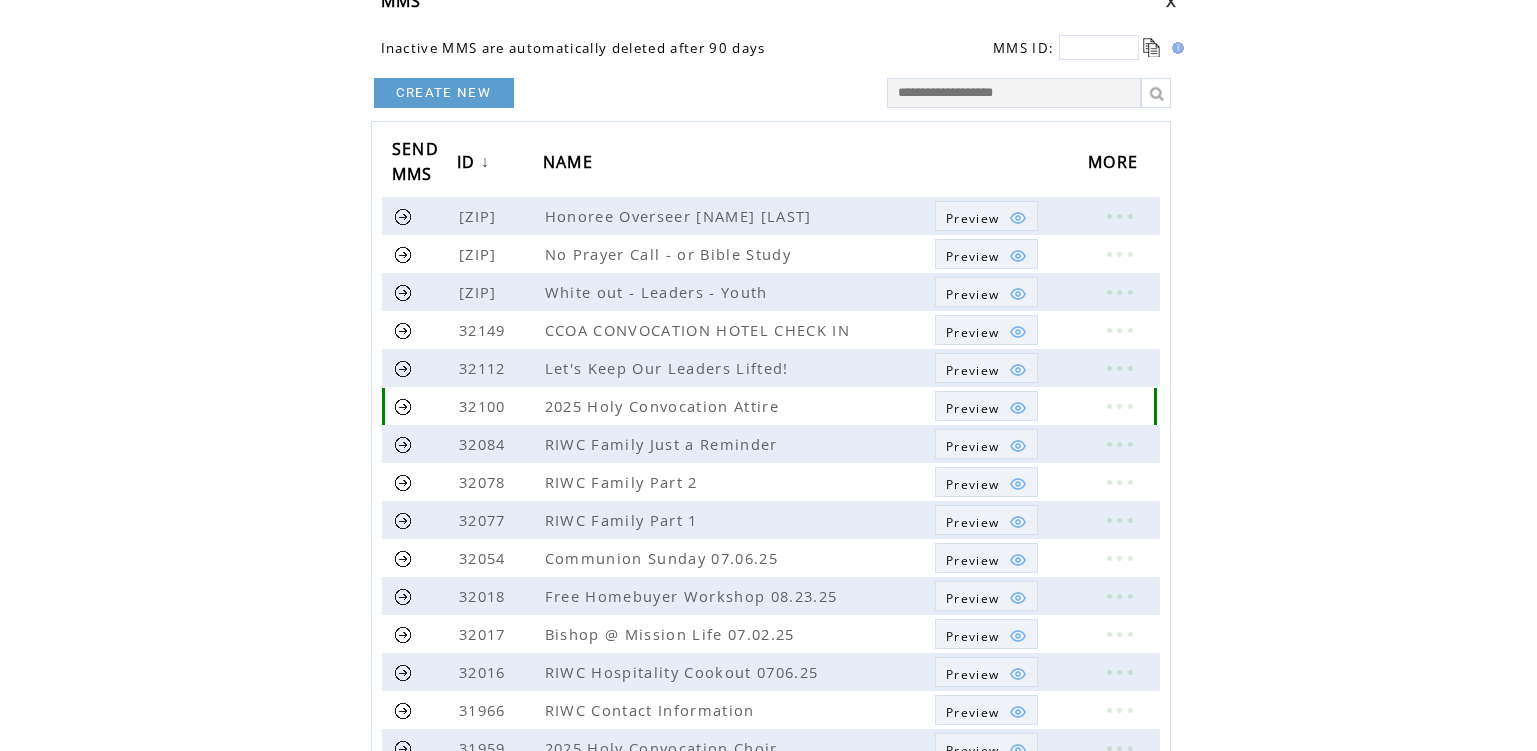 click at bounding box center (403, 406) 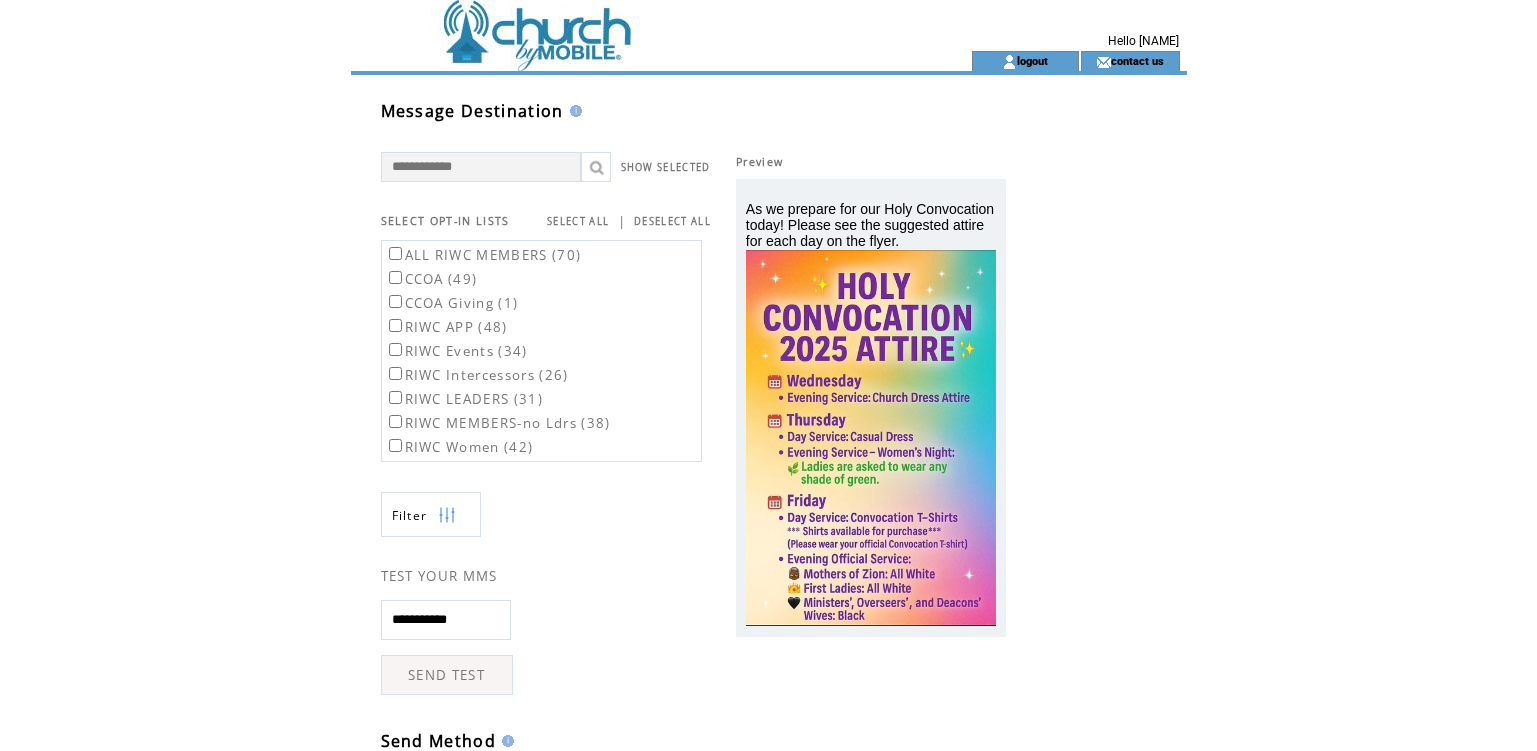 scroll, scrollTop: 0, scrollLeft: 0, axis: both 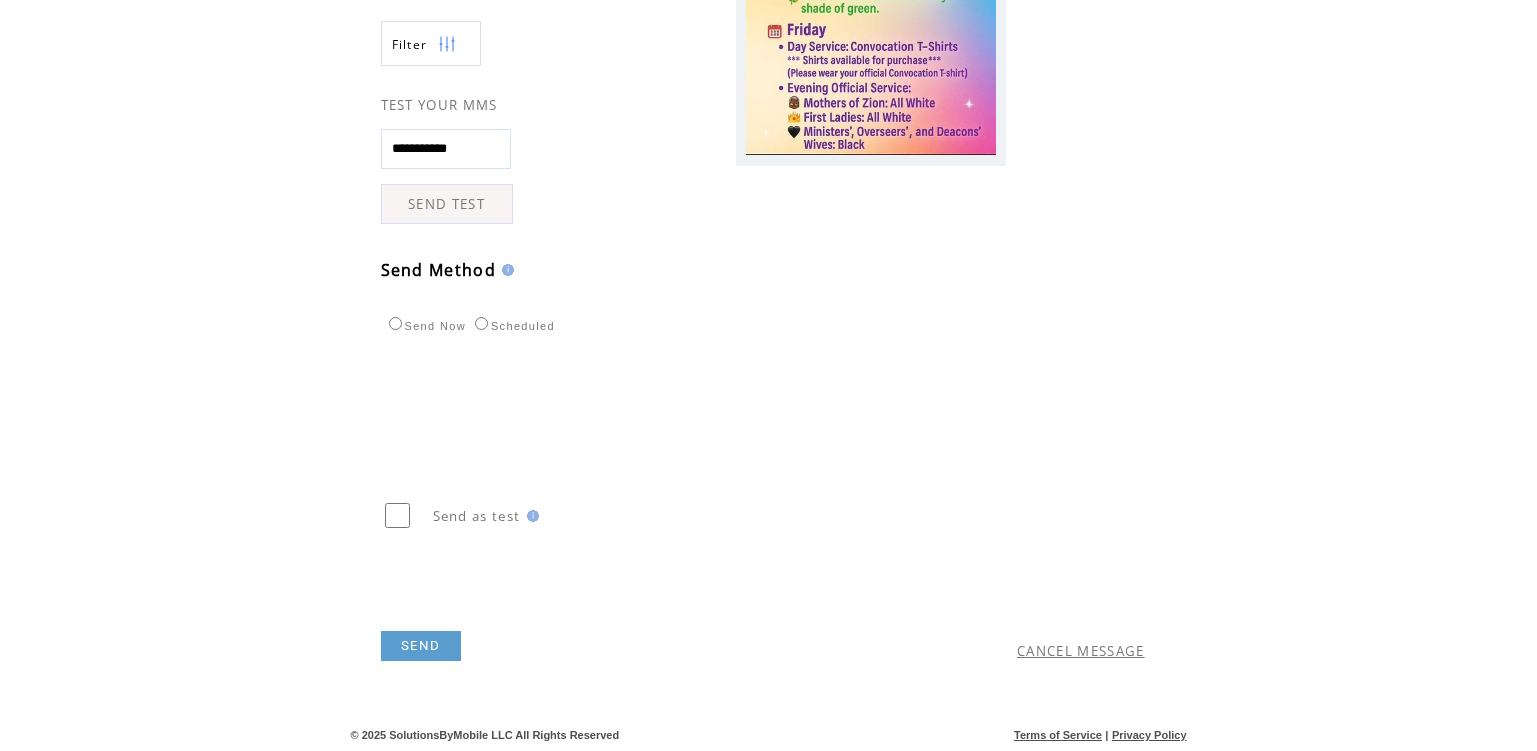 click on "SEND" at bounding box center (421, 646) 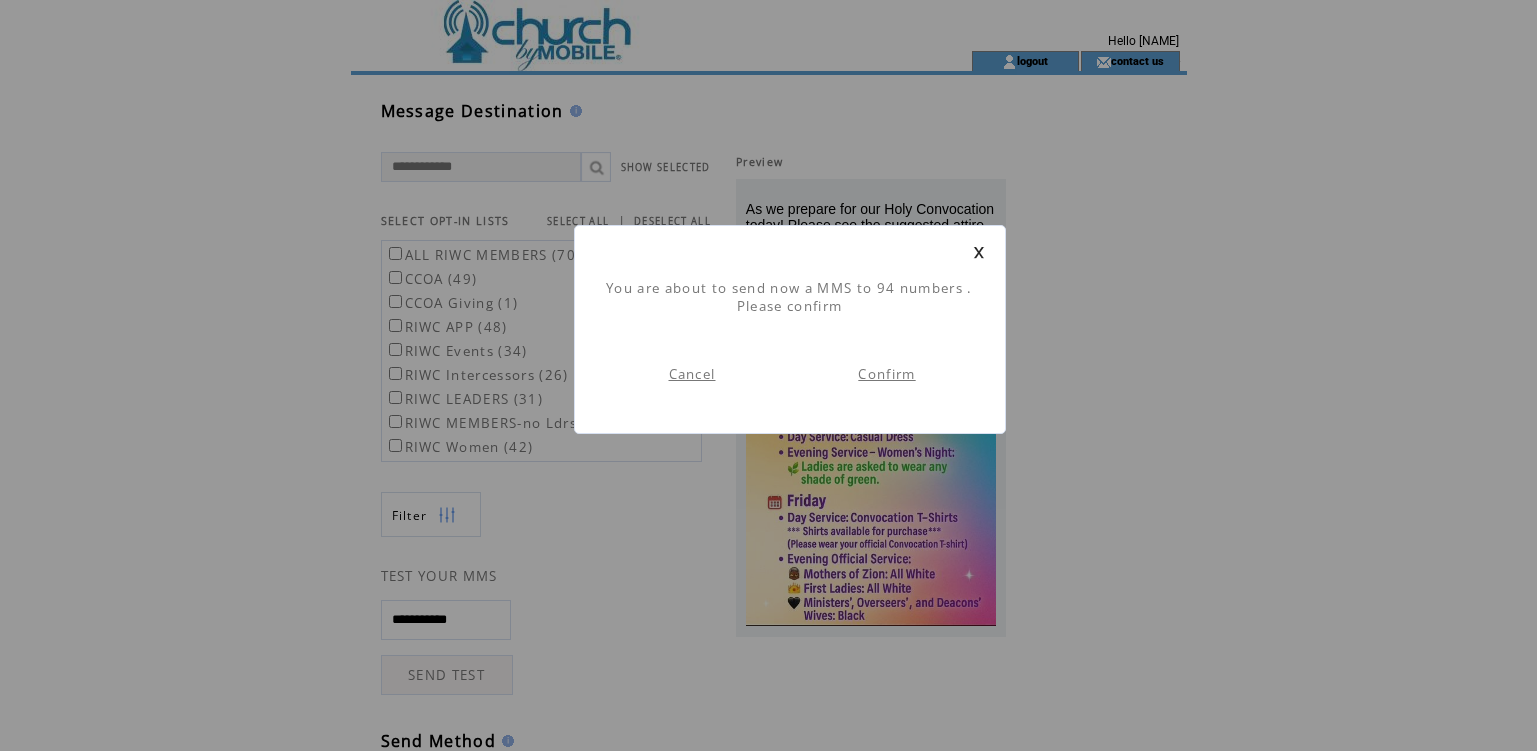 scroll, scrollTop: 1, scrollLeft: 0, axis: vertical 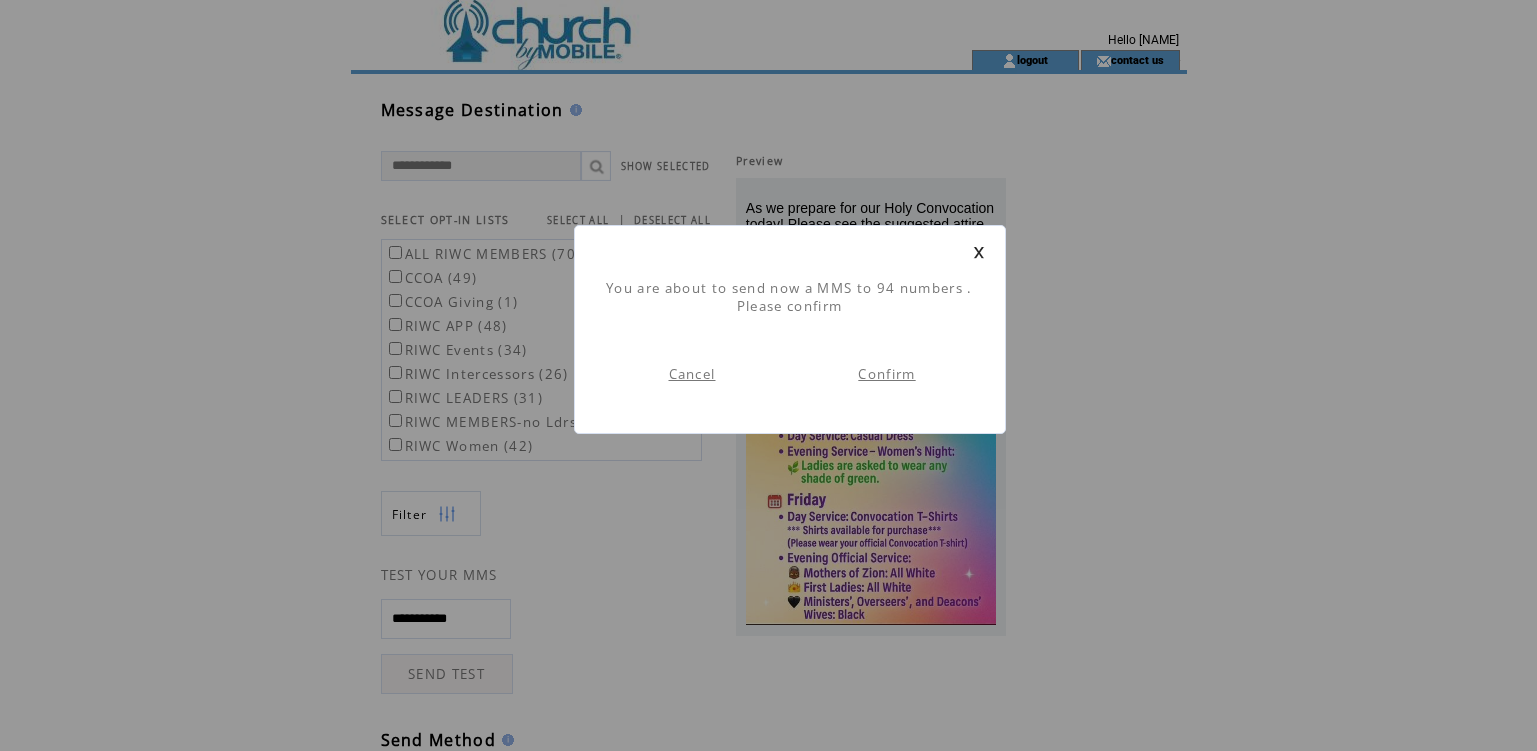 click on "Confirm" at bounding box center (886, 374) 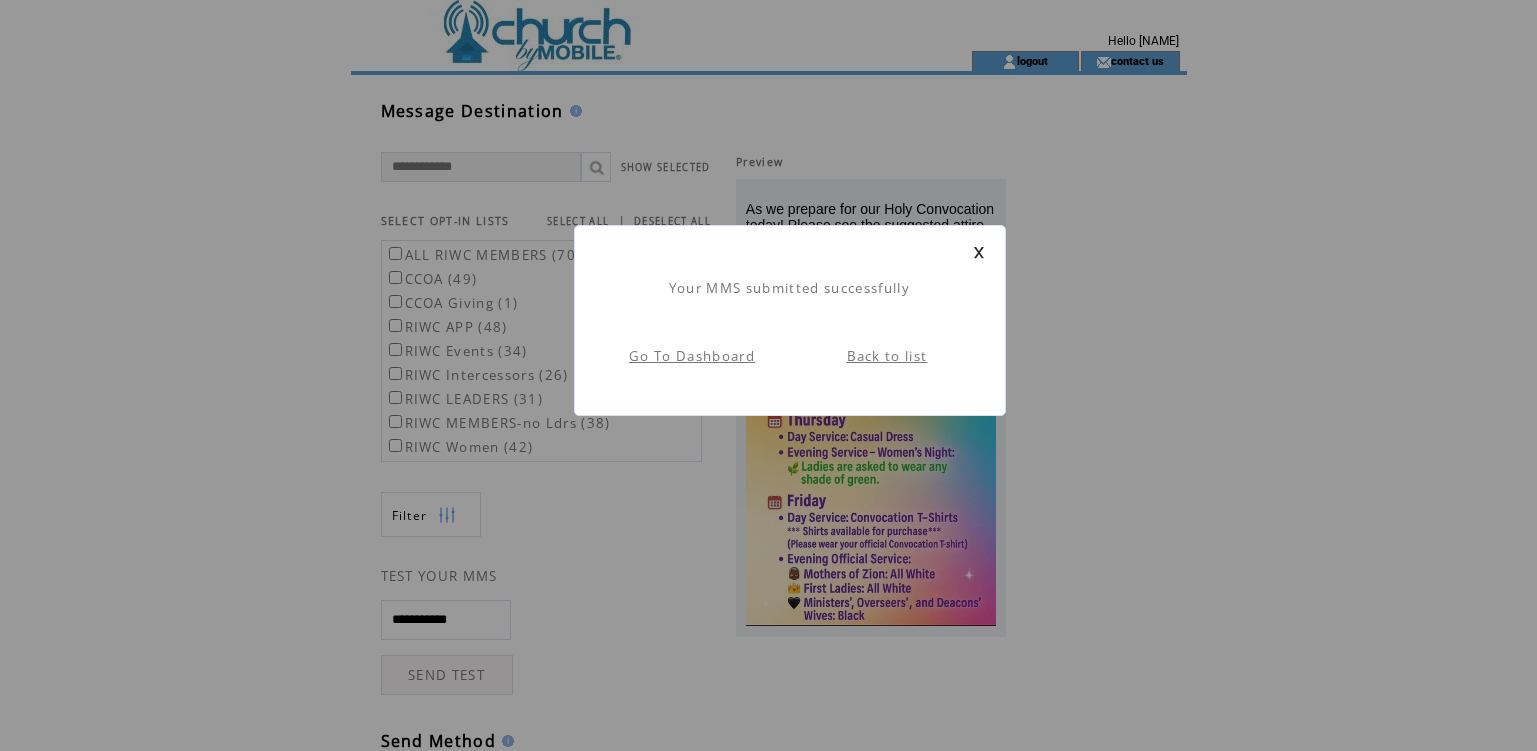 scroll, scrollTop: 1, scrollLeft: 0, axis: vertical 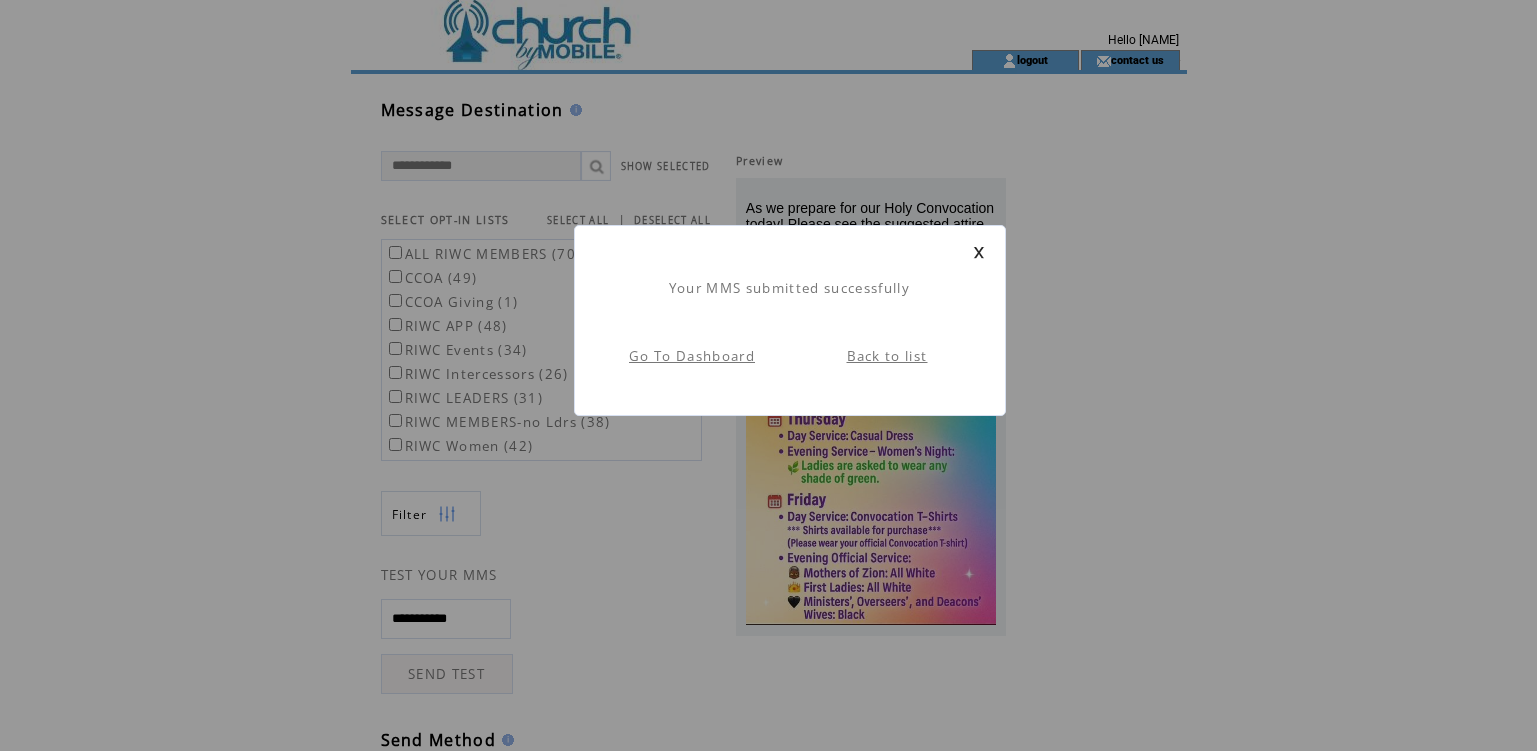 click on "Back to list" at bounding box center [887, 356] 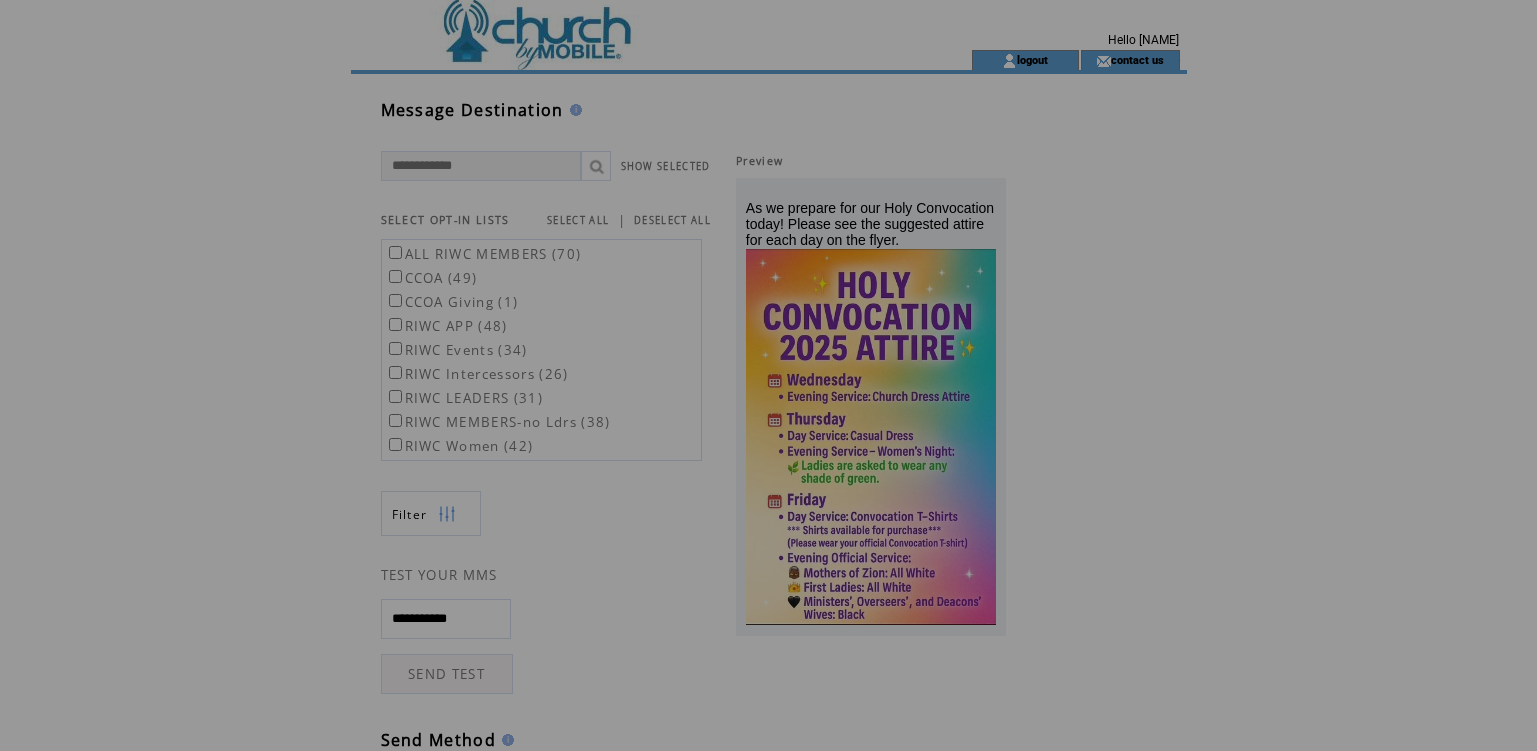 scroll, scrollTop: 0, scrollLeft: 0, axis: both 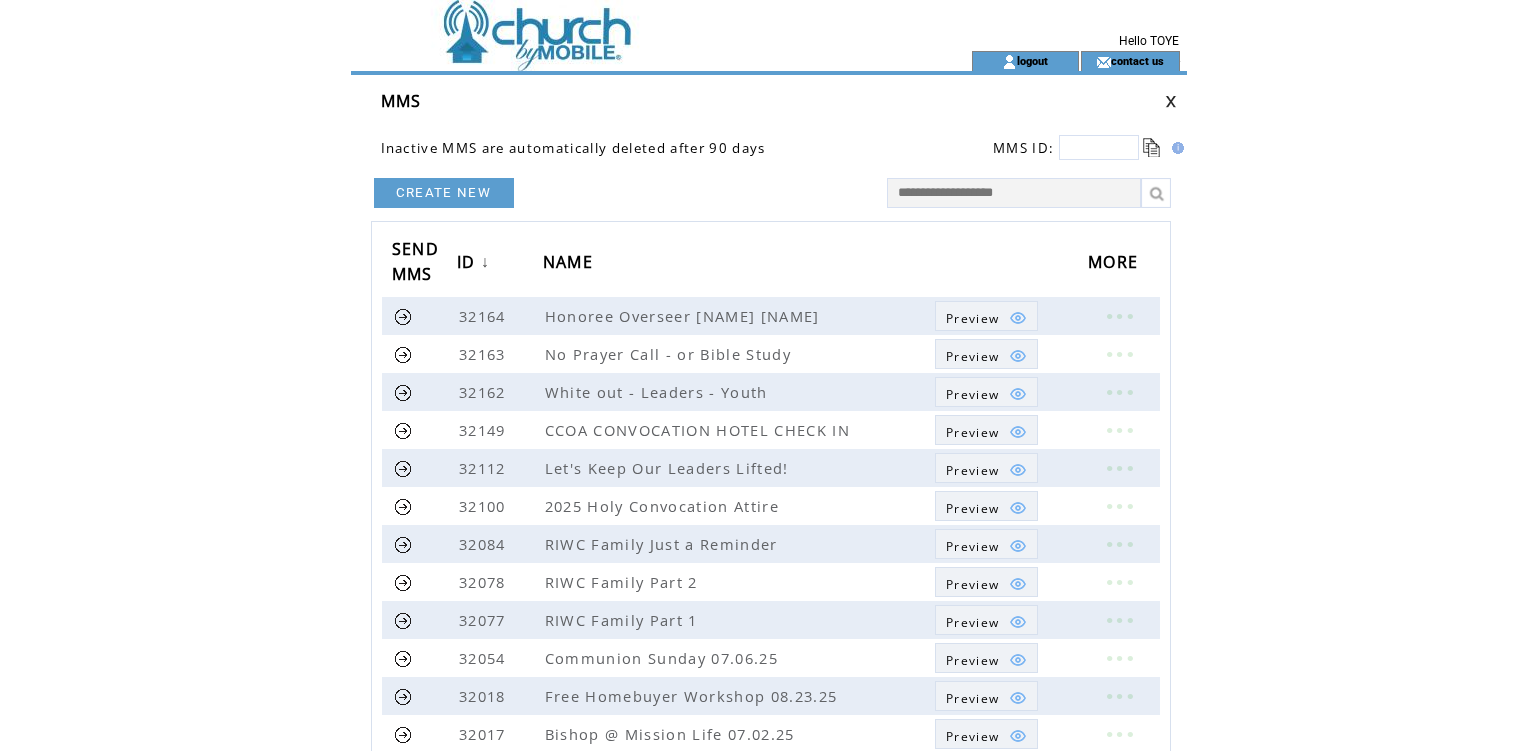 click at bounding box center [1171, 101] 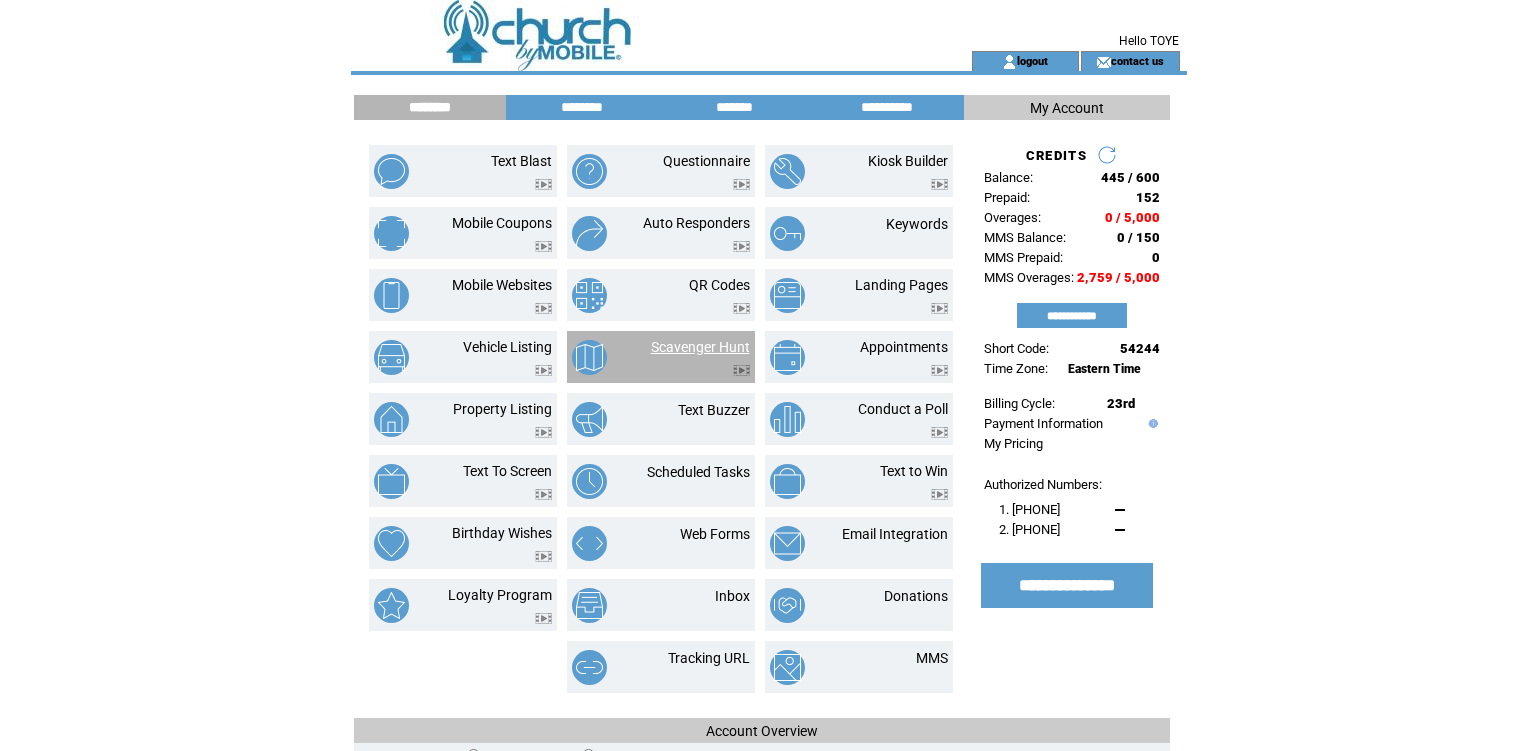 scroll, scrollTop: 0, scrollLeft: 0, axis: both 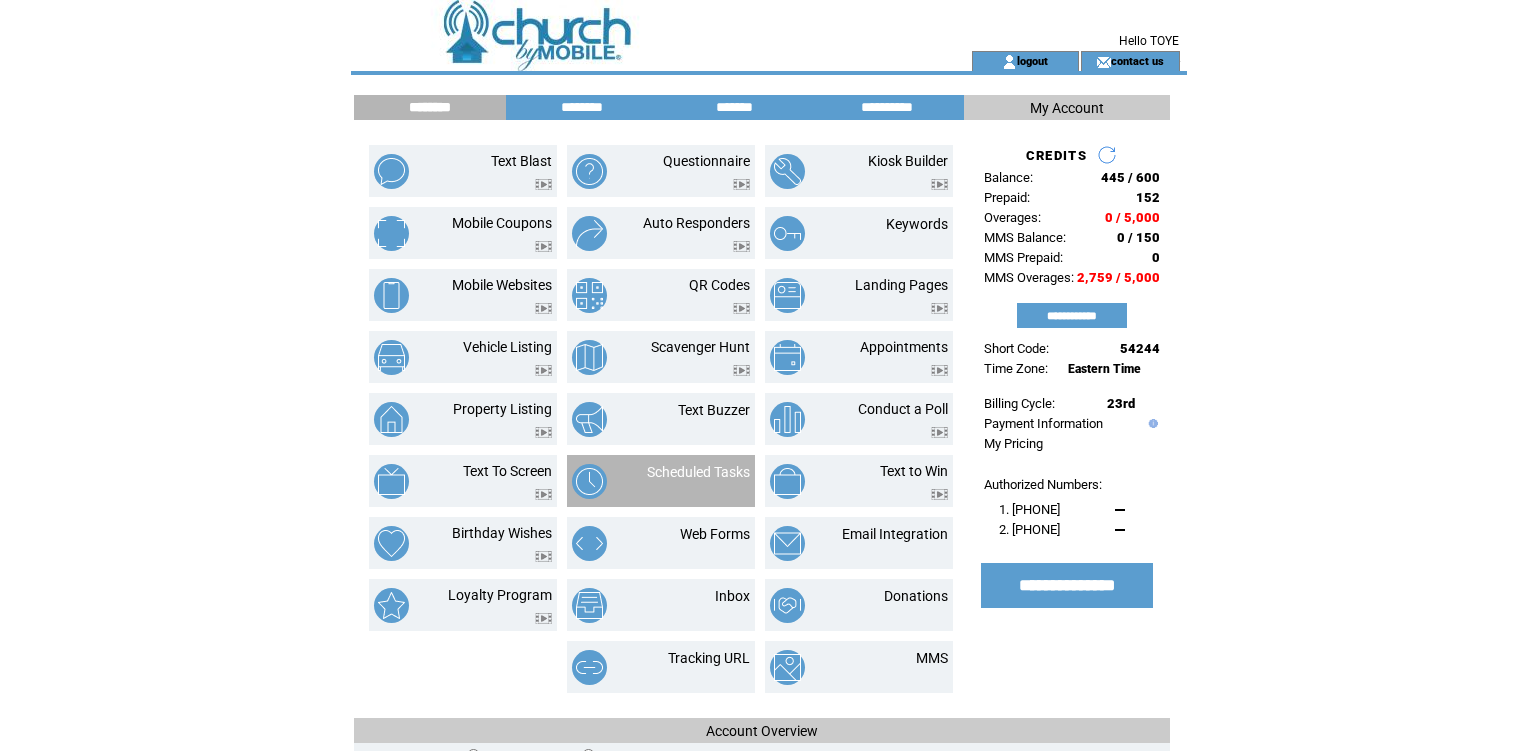 click at bounding box center (698, 483) 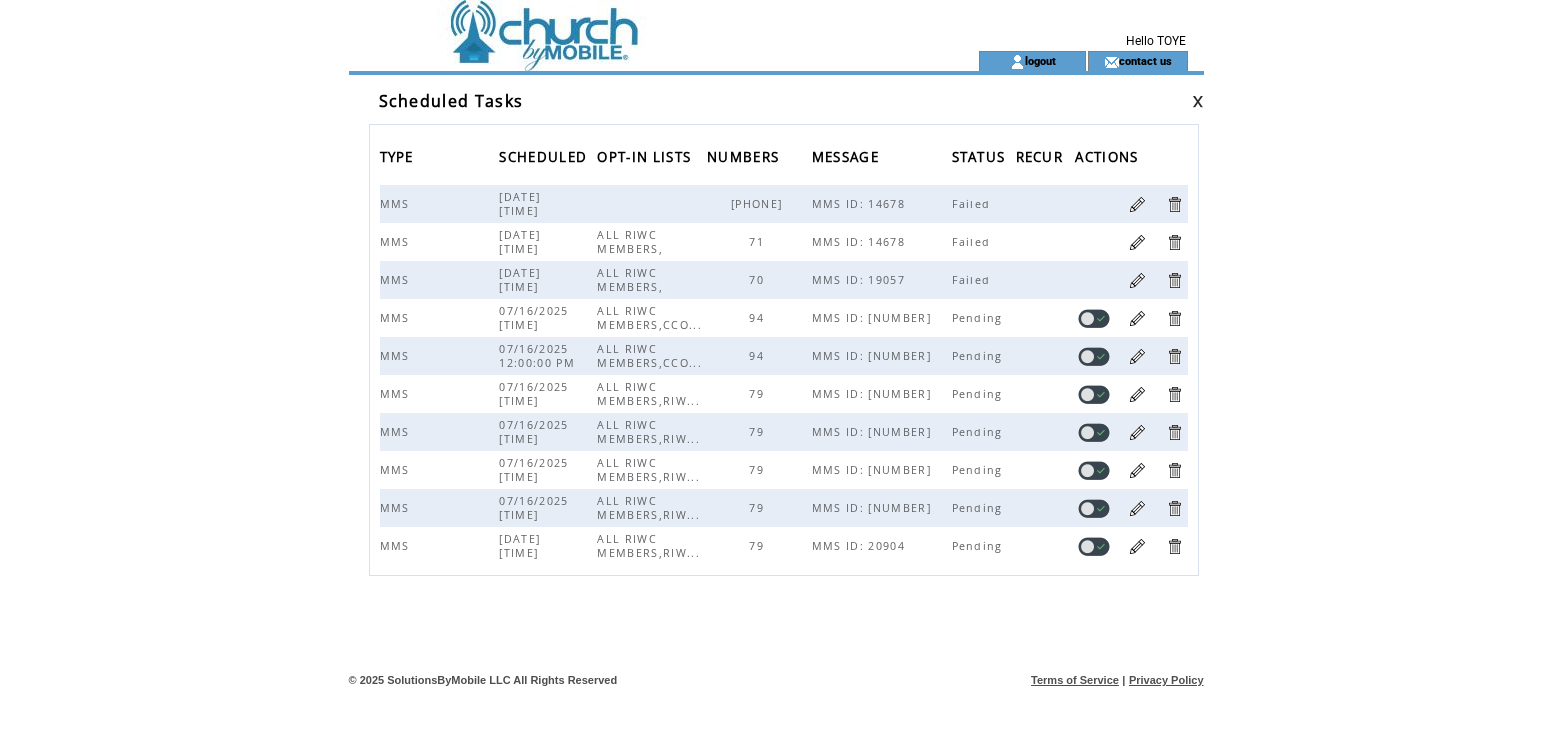 scroll, scrollTop: 0, scrollLeft: 0, axis: both 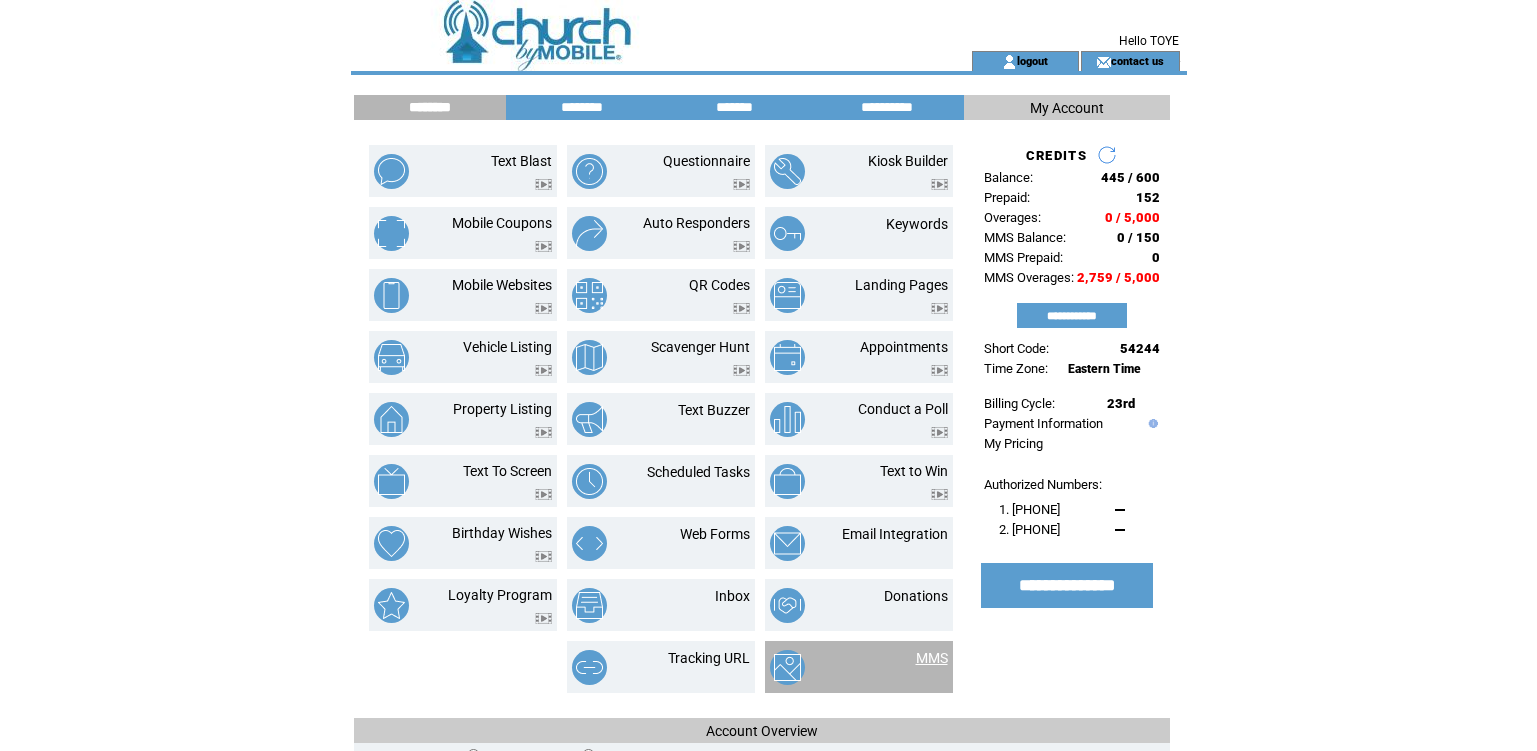 click on "MMS" at bounding box center (932, 658) 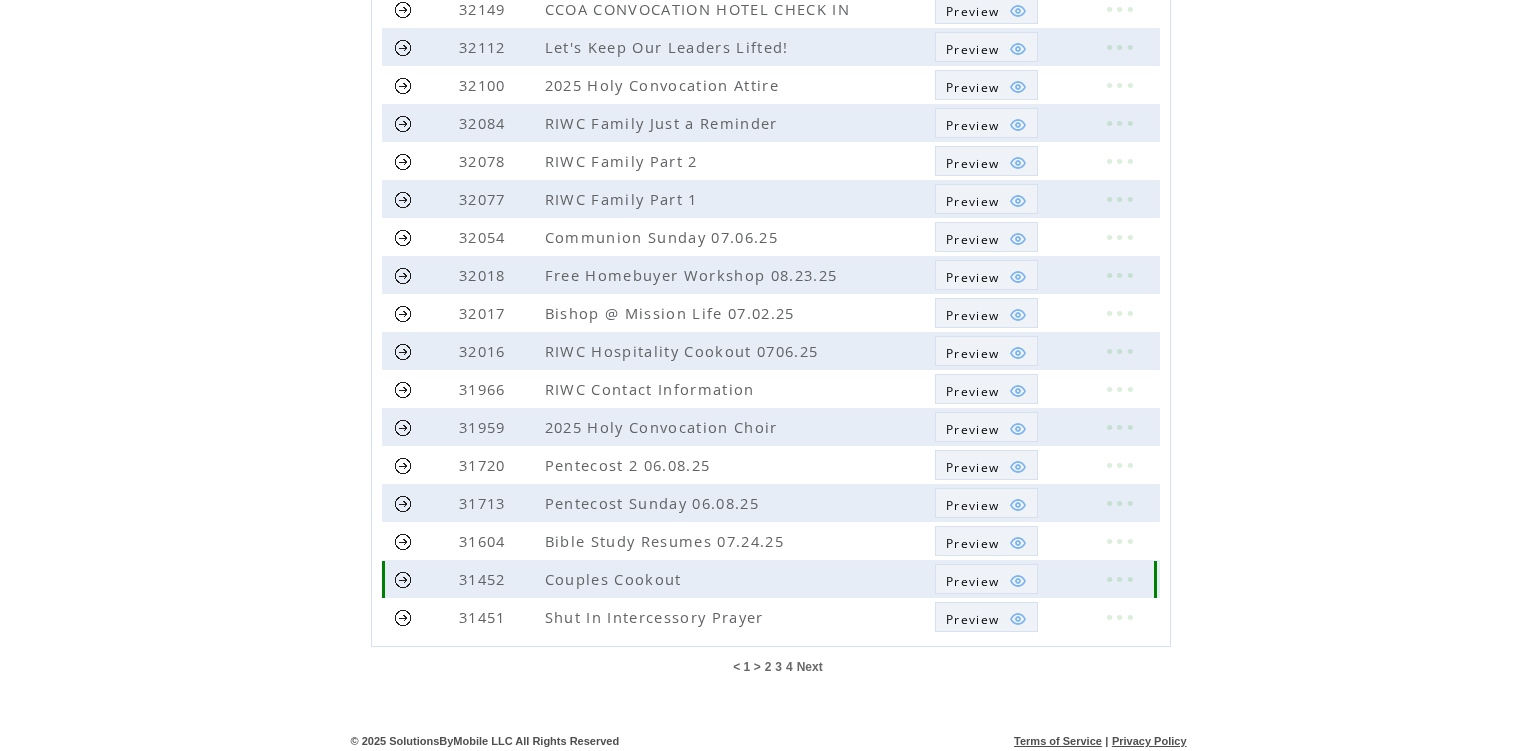 scroll, scrollTop: 427, scrollLeft: 0, axis: vertical 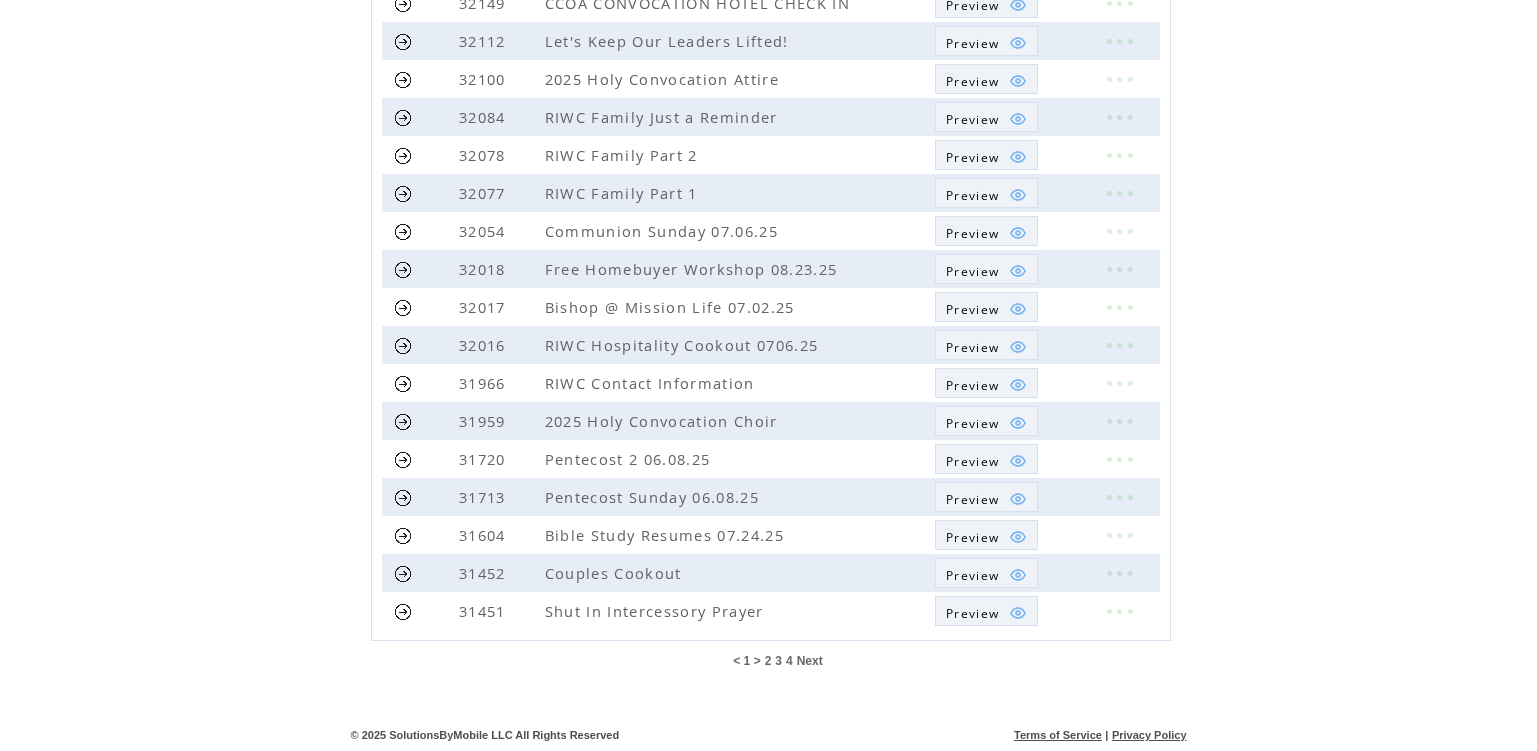 click on "Next" at bounding box center (810, 661) 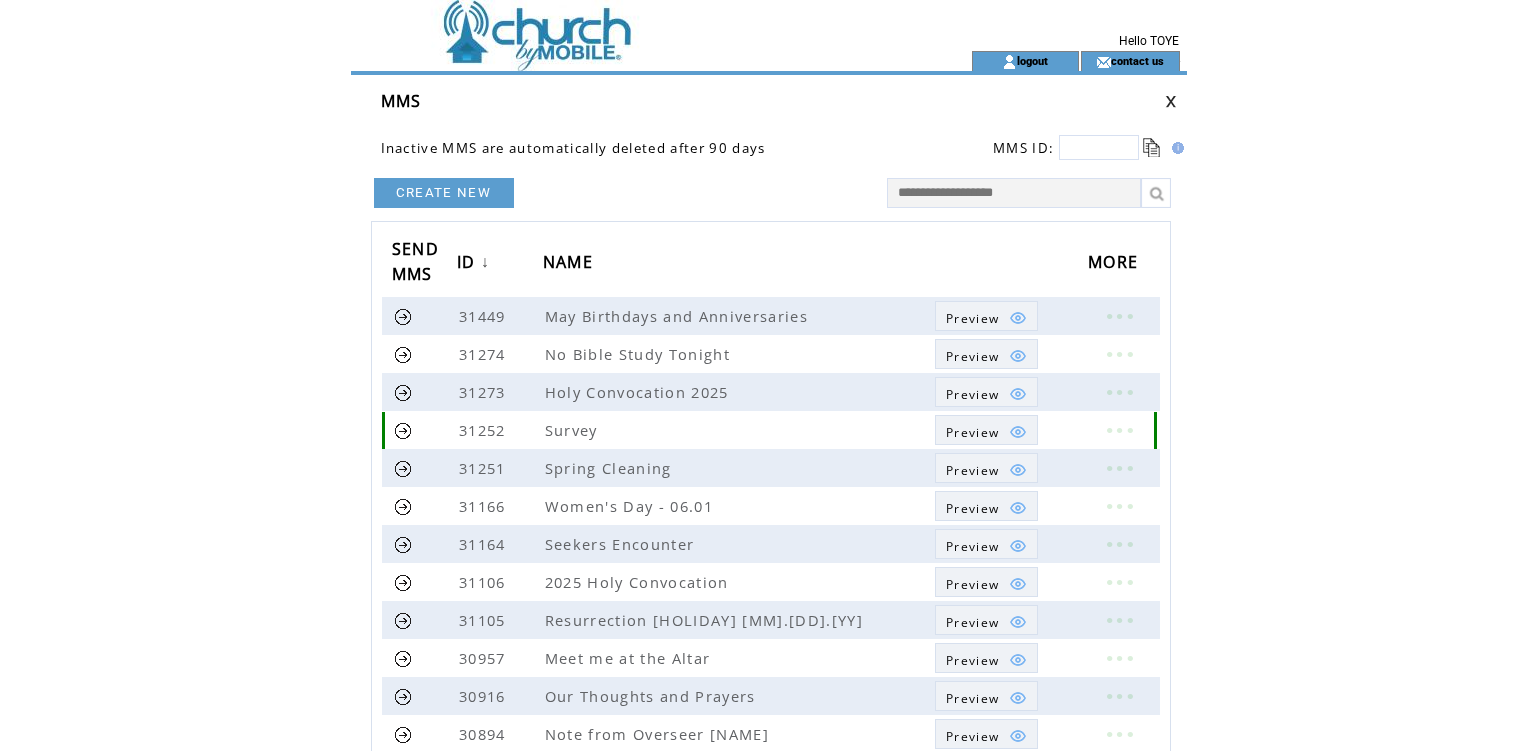 scroll, scrollTop: 0, scrollLeft: 0, axis: both 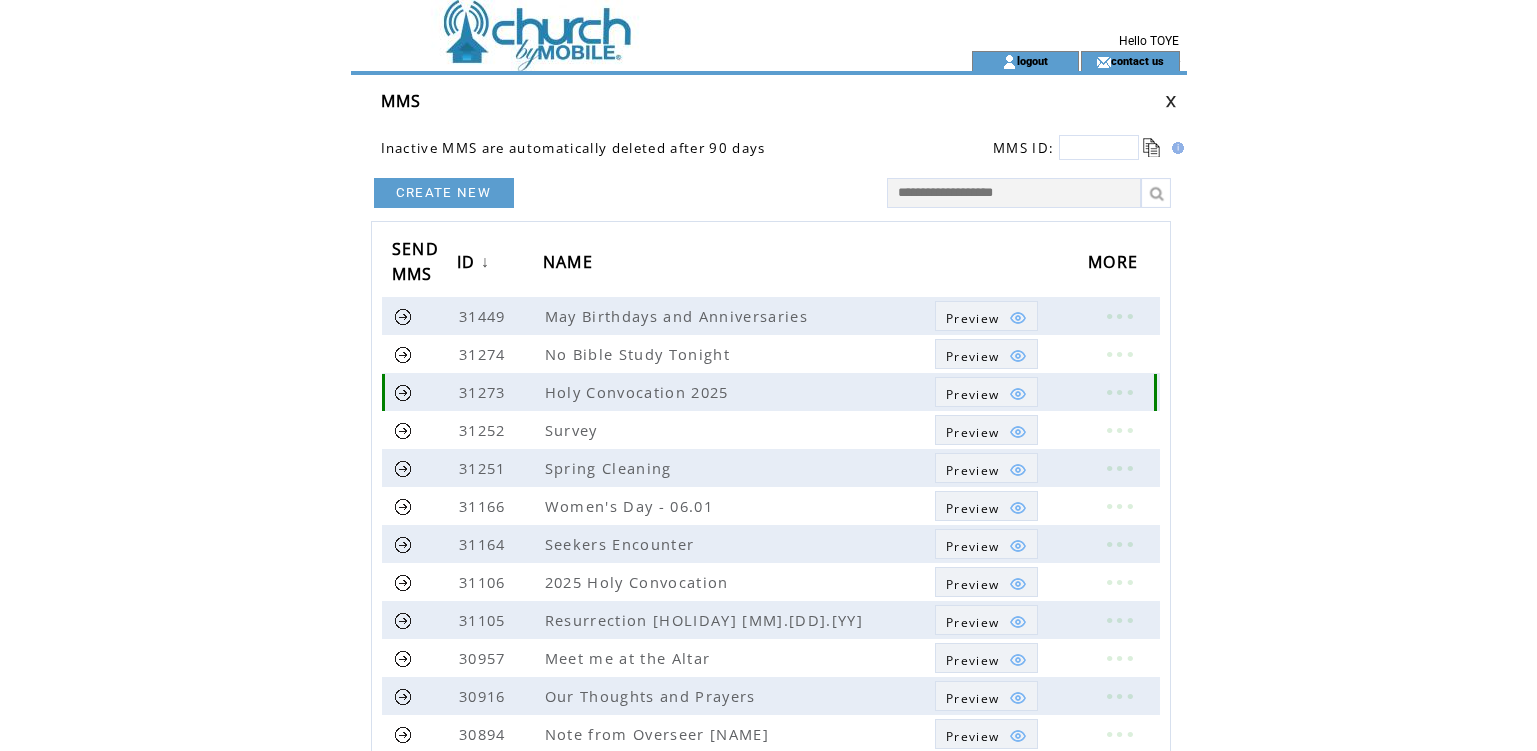click at bounding box center (403, 392) 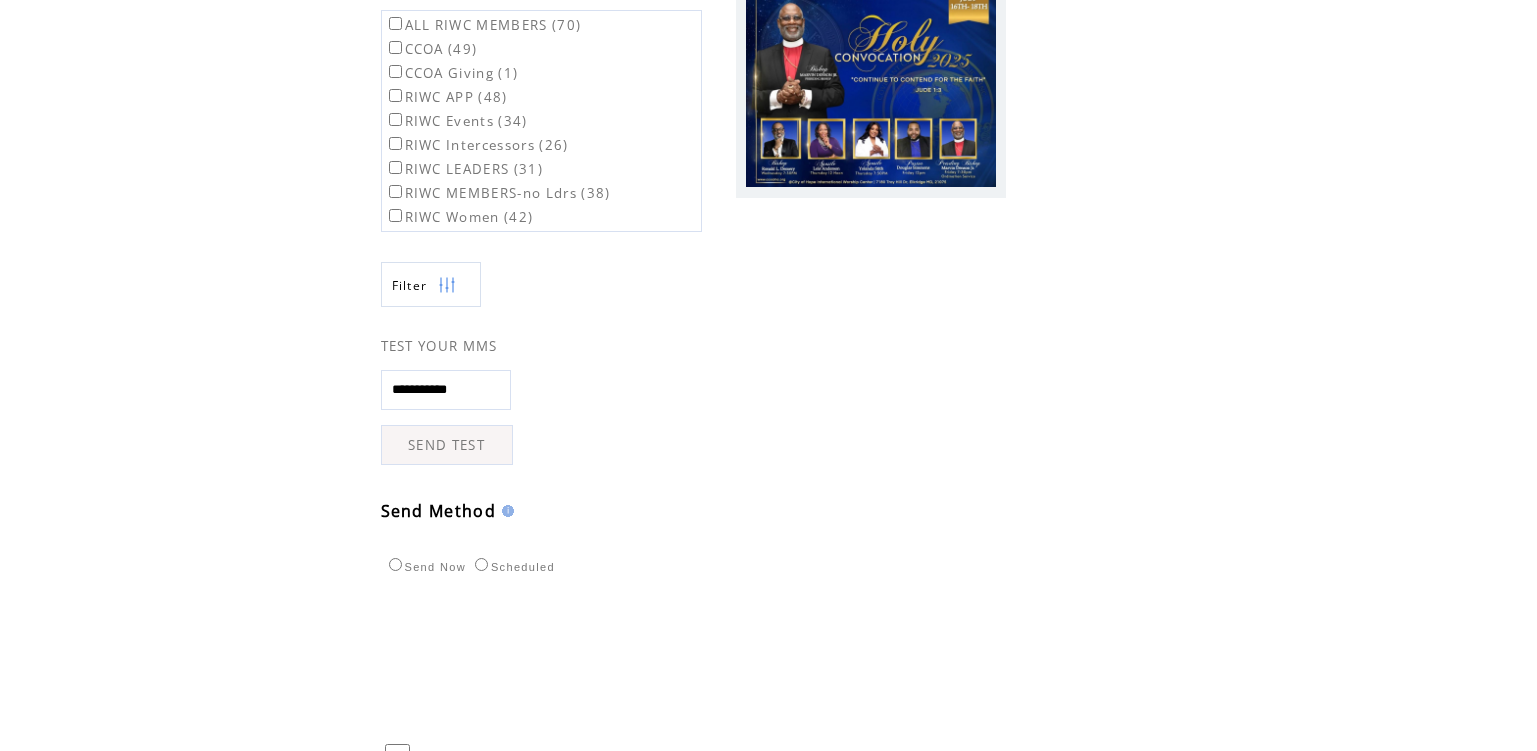scroll, scrollTop: 471, scrollLeft: 0, axis: vertical 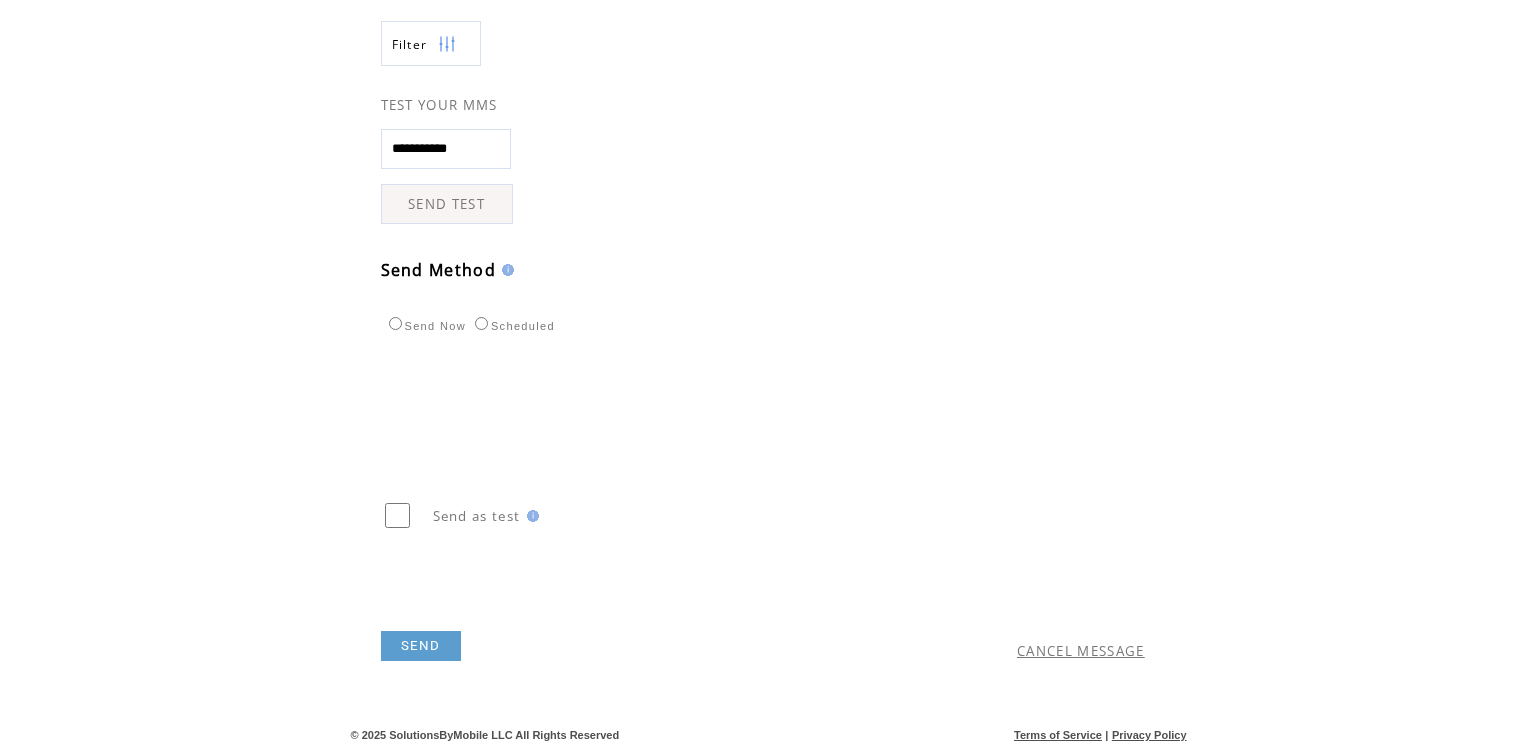 click on "CANCEL MESSAGE" at bounding box center (1081, 651) 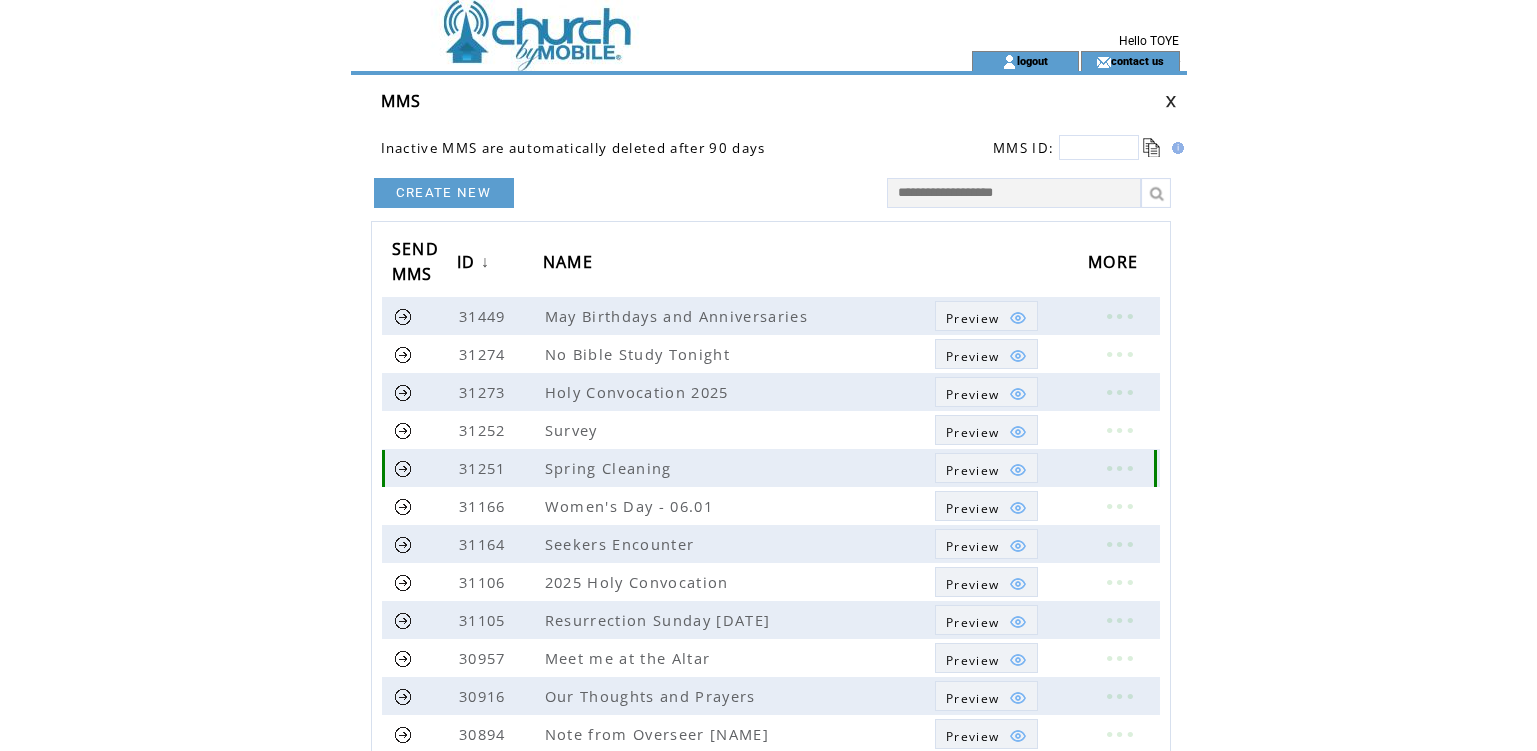 scroll, scrollTop: 0, scrollLeft: 0, axis: both 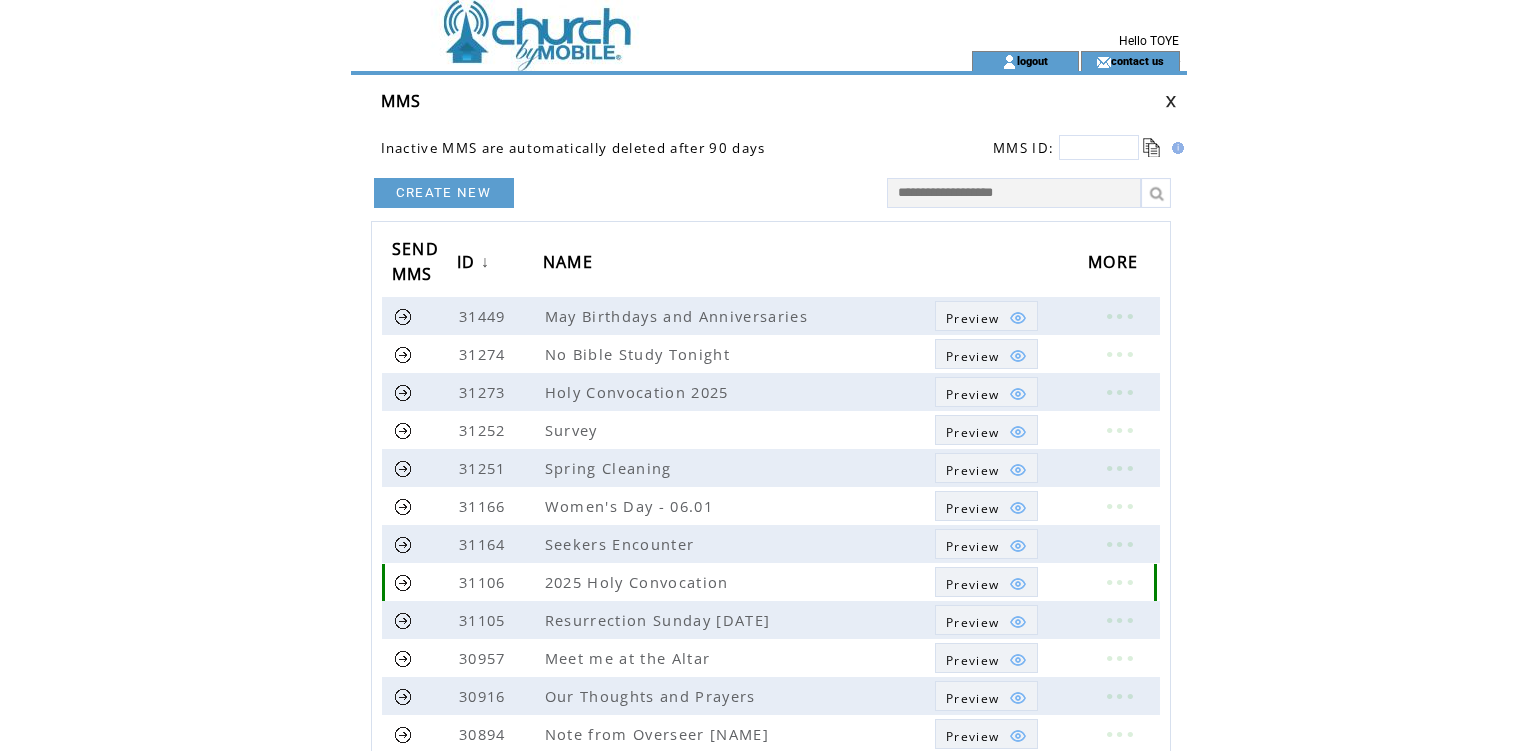 click at bounding box center [403, 582] 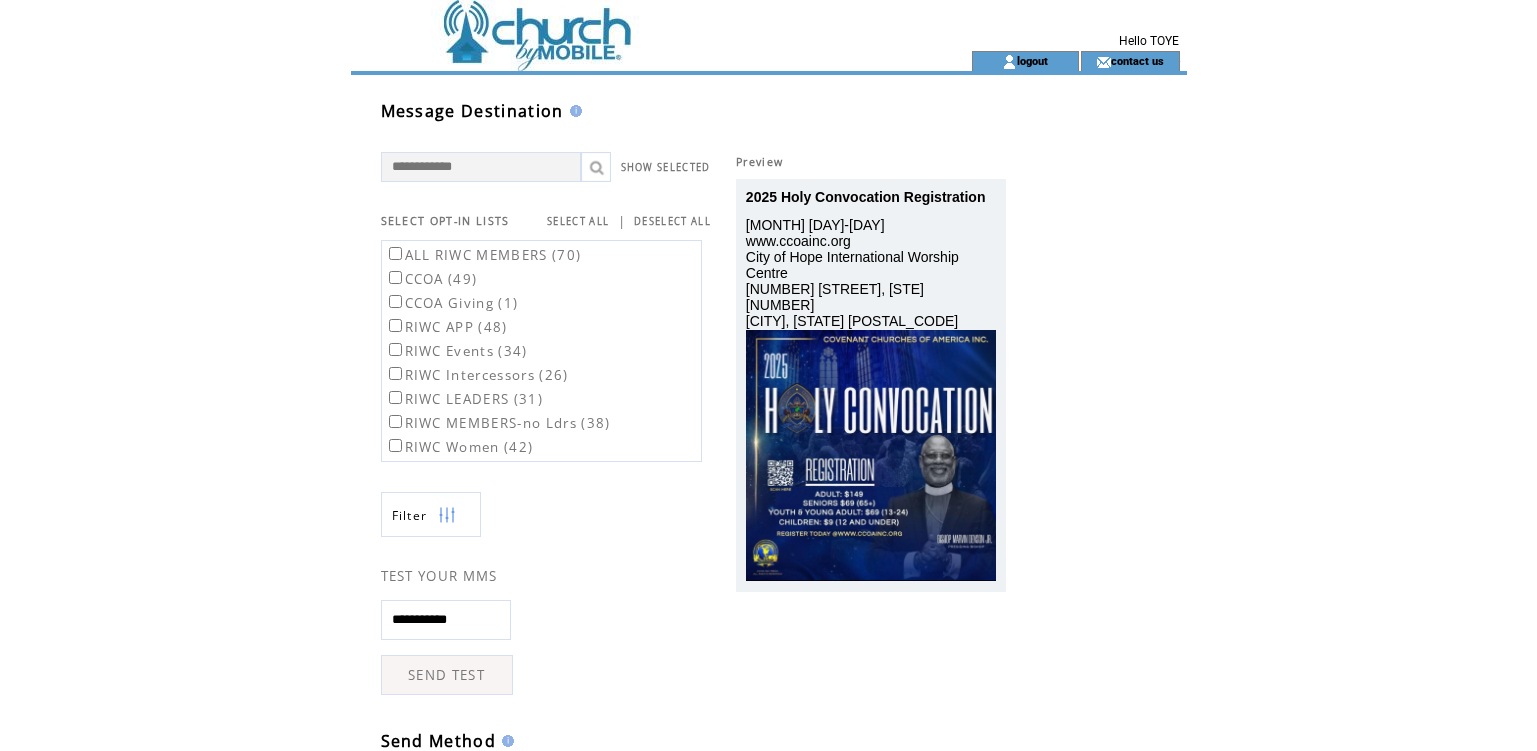 scroll, scrollTop: 0, scrollLeft: 0, axis: both 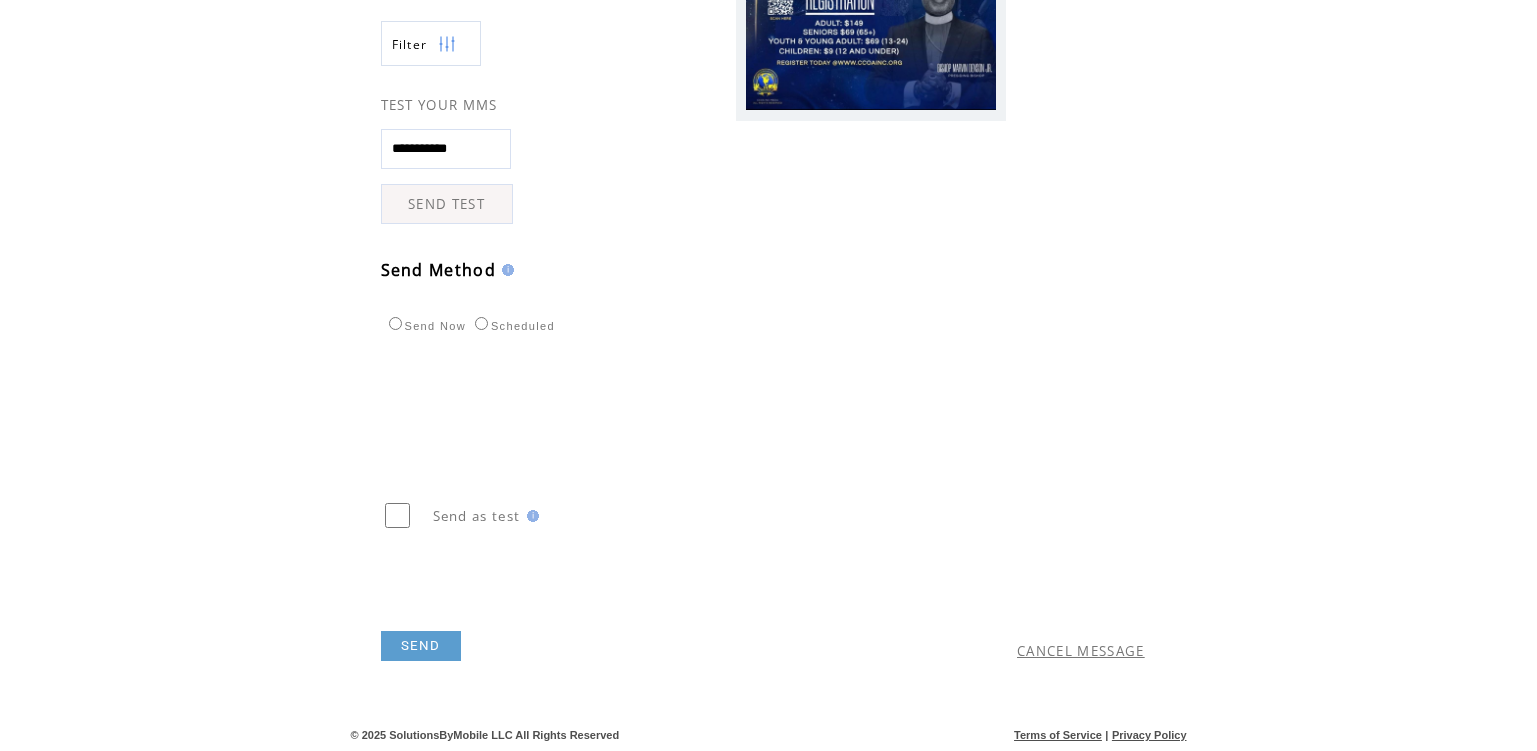 click on "SEND" at bounding box center [421, 646] 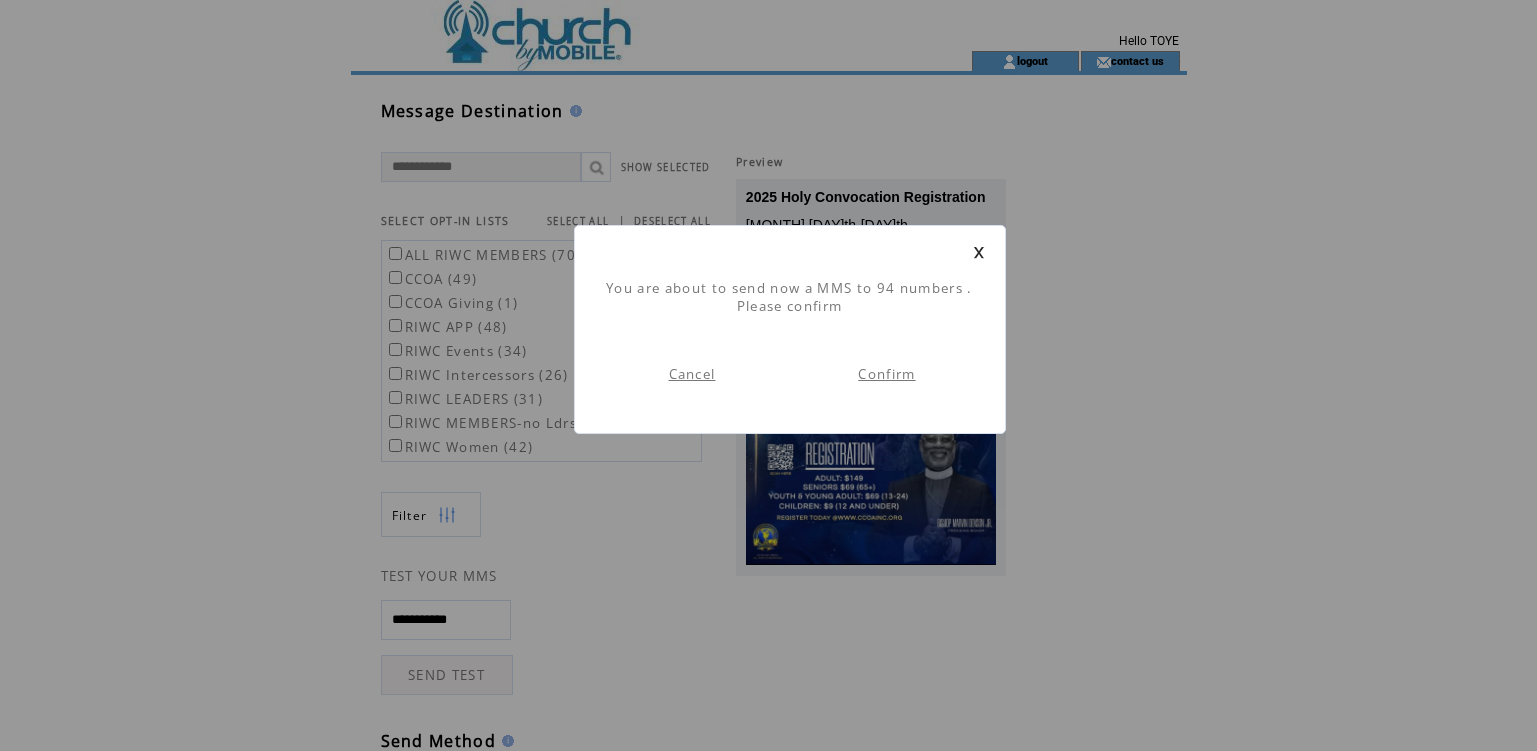 scroll, scrollTop: 1, scrollLeft: 0, axis: vertical 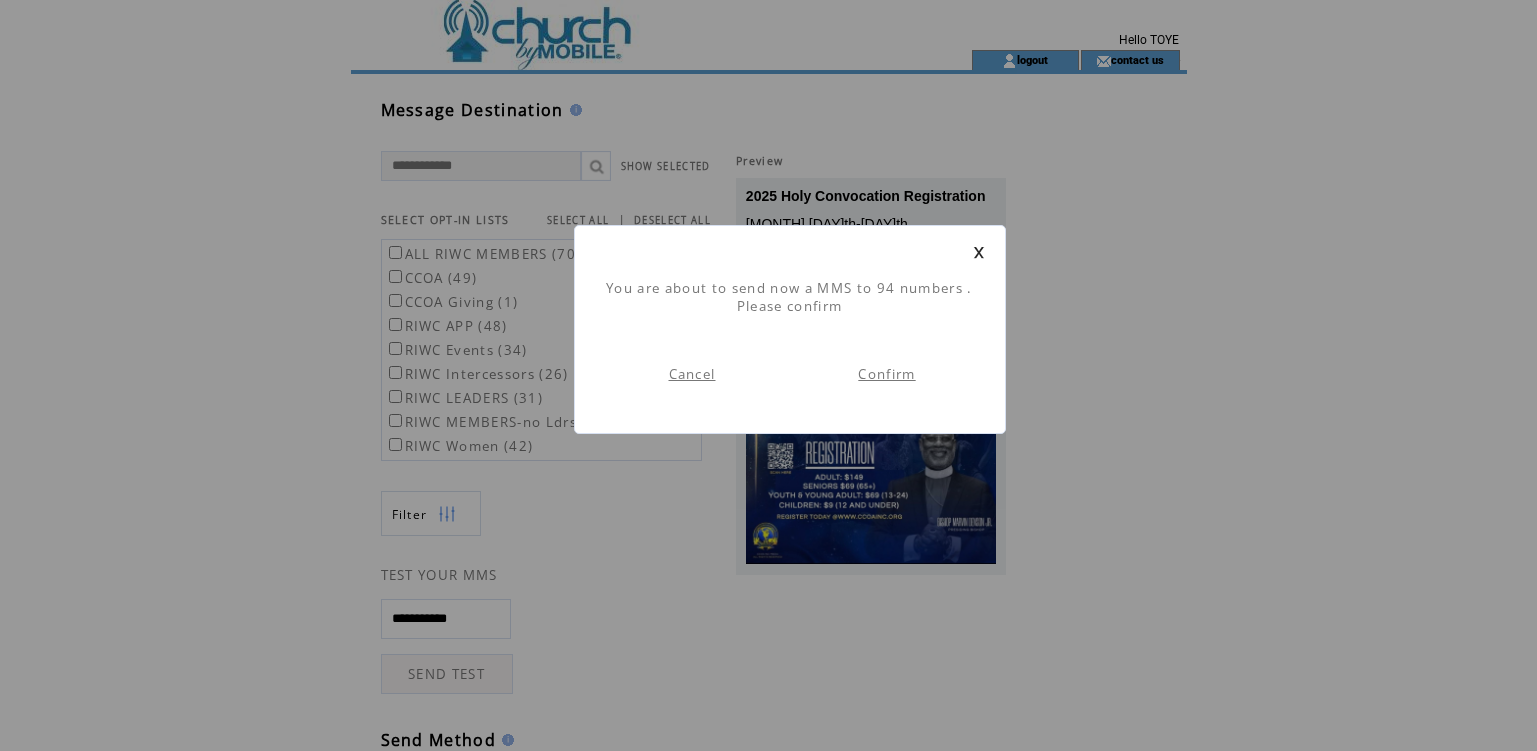 click on "Cancel" at bounding box center [692, 374] 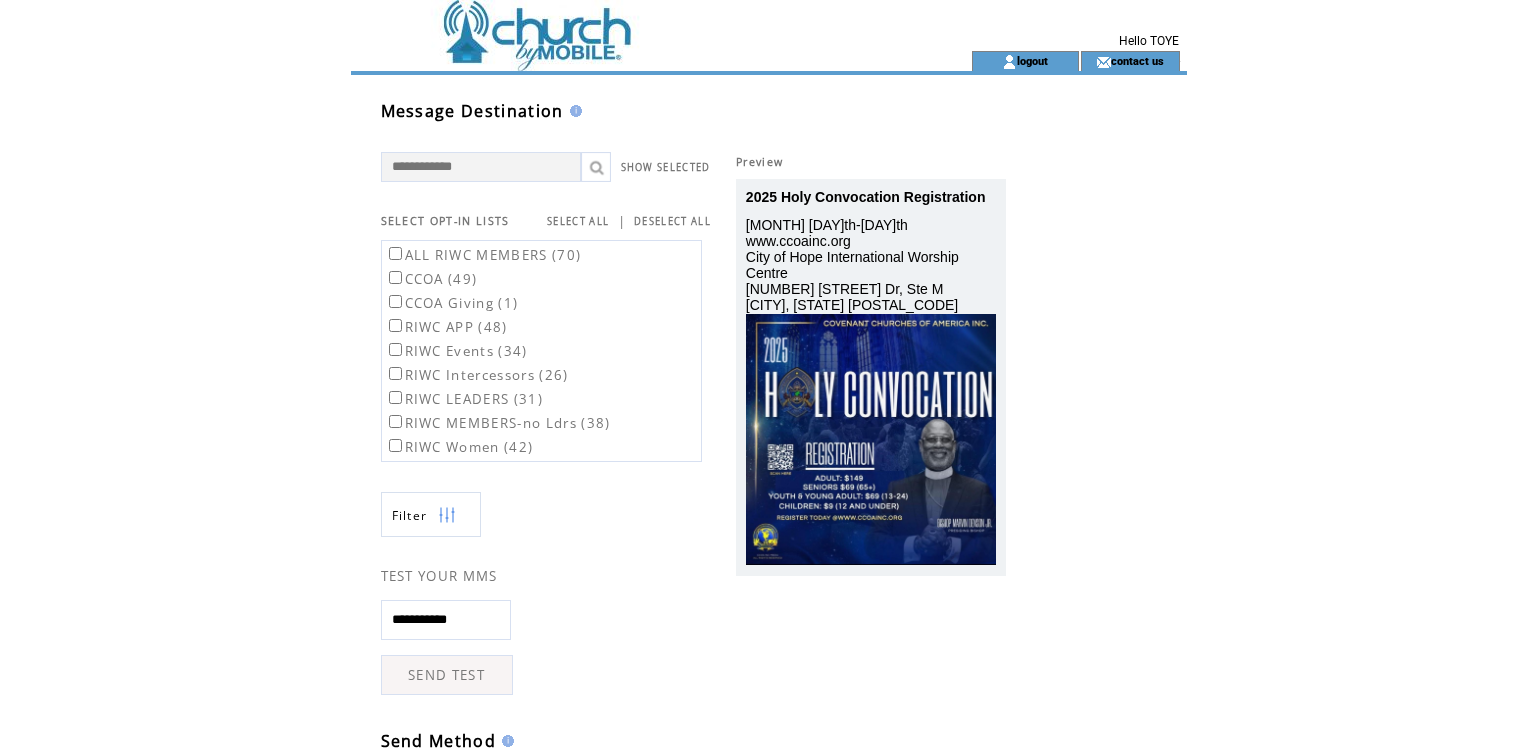 scroll, scrollTop: 471, scrollLeft: 0, axis: vertical 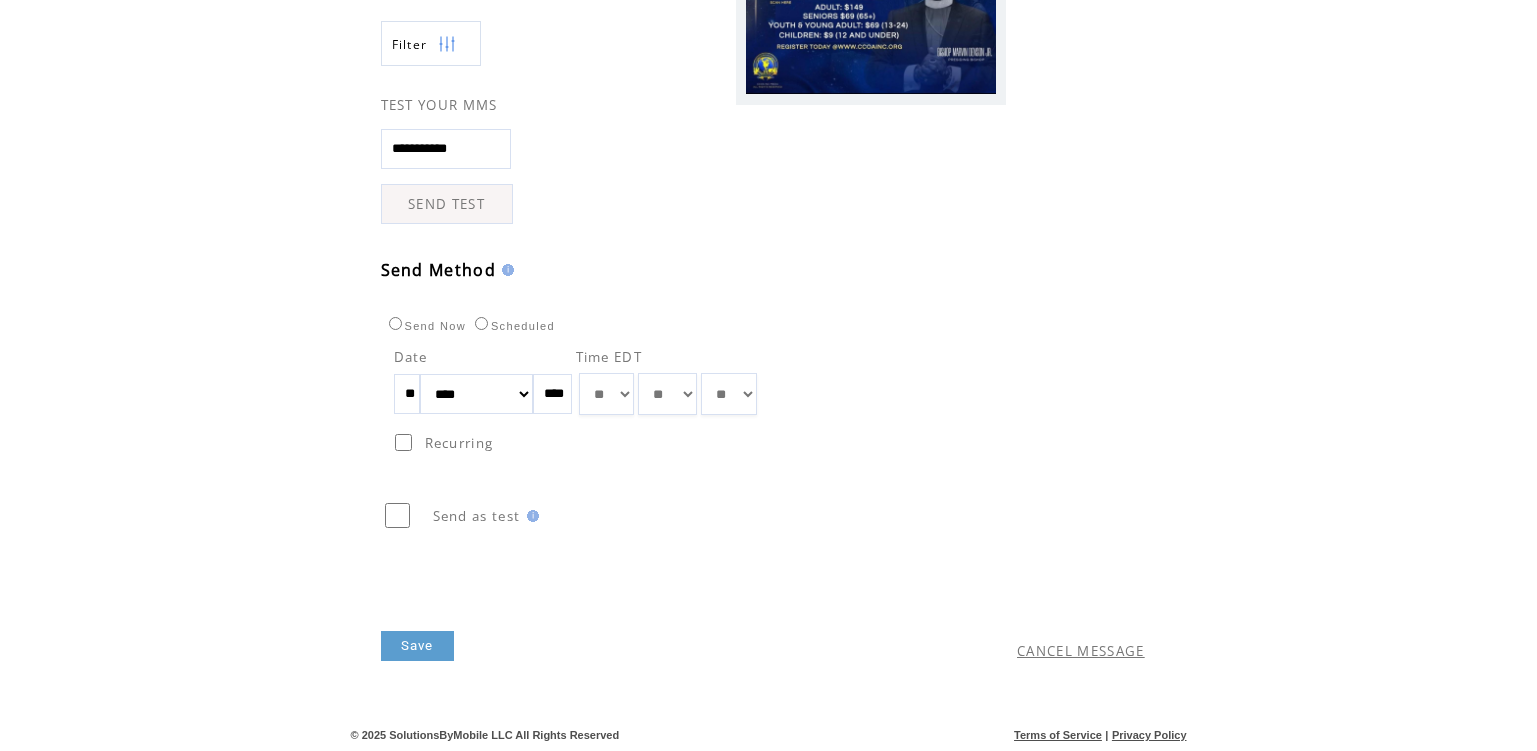 click on "** 	 ** 	 ** 	 ** 	 ** 	 ** 	 ** 	 ** 	 ** 	 ** 	 ** 	 ** 	 **" at bounding box center (606, 394) 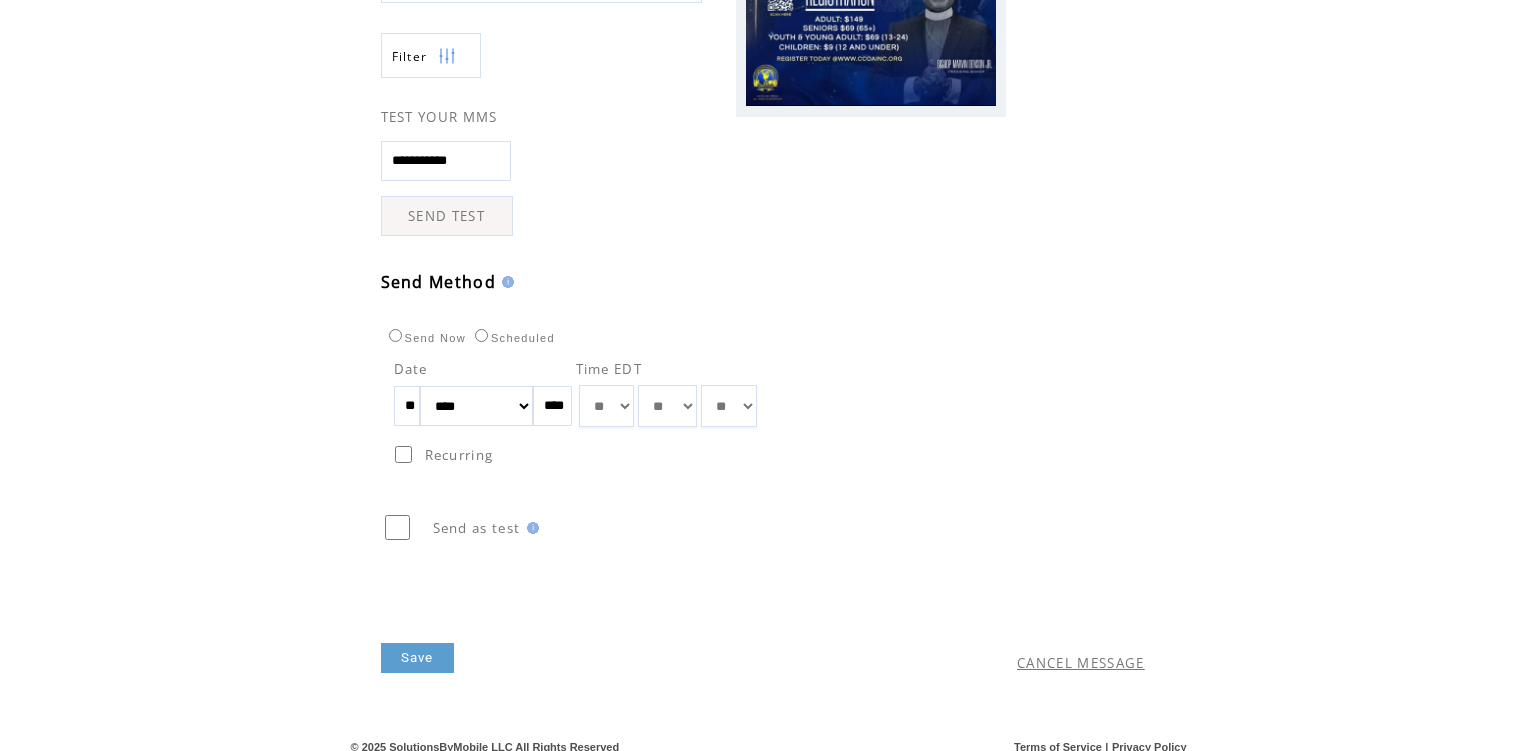 scroll, scrollTop: 471, scrollLeft: 0, axis: vertical 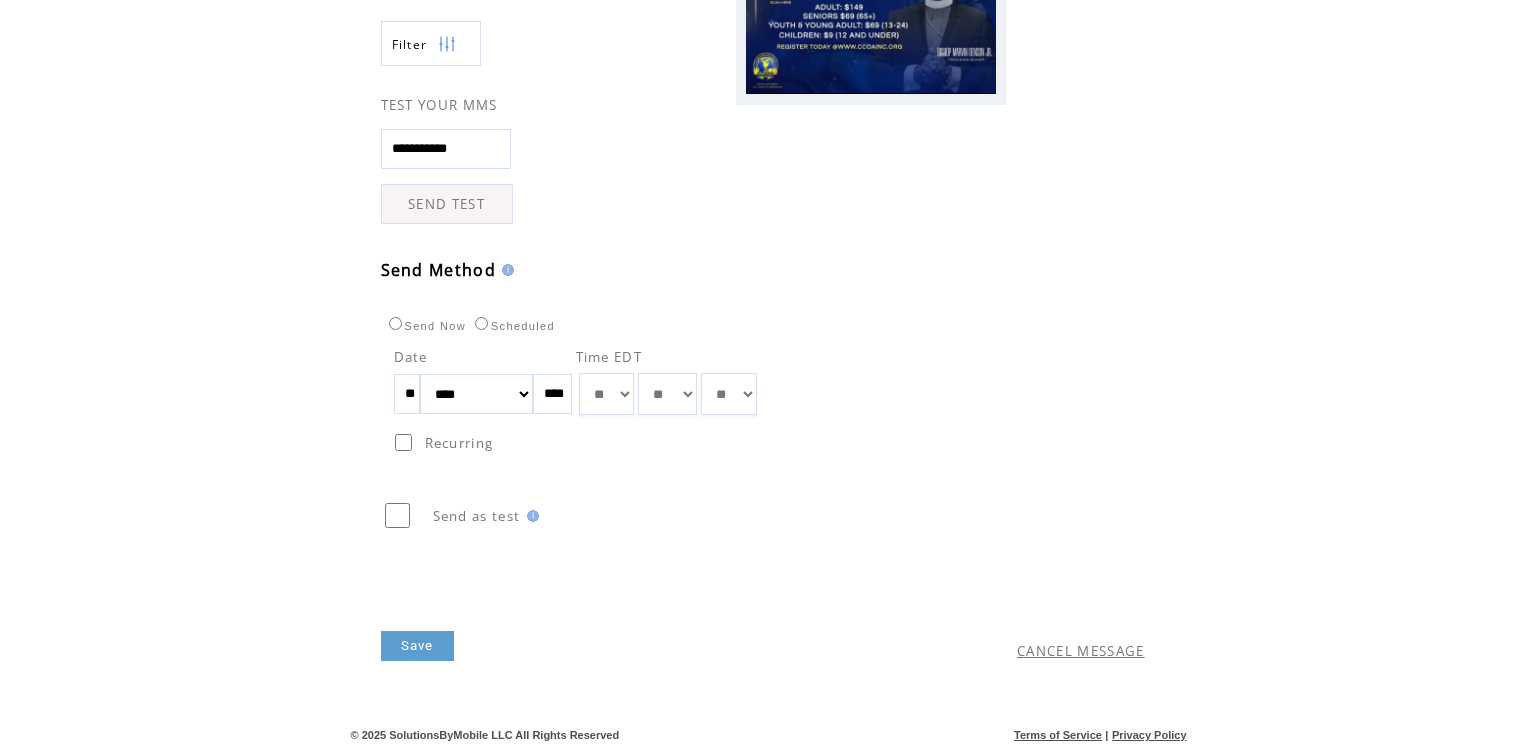 click on "Save" at bounding box center (417, 646) 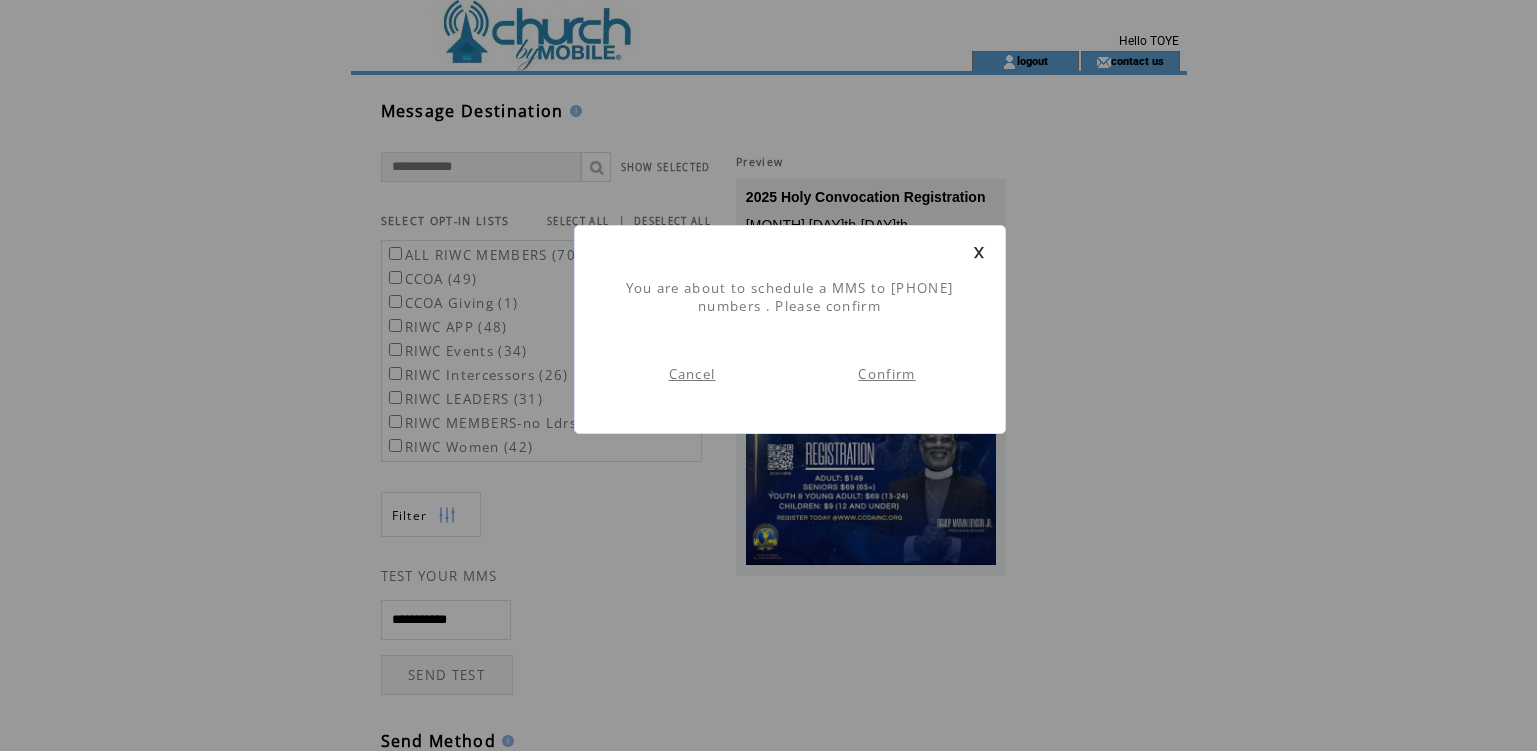 scroll, scrollTop: 1, scrollLeft: 0, axis: vertical 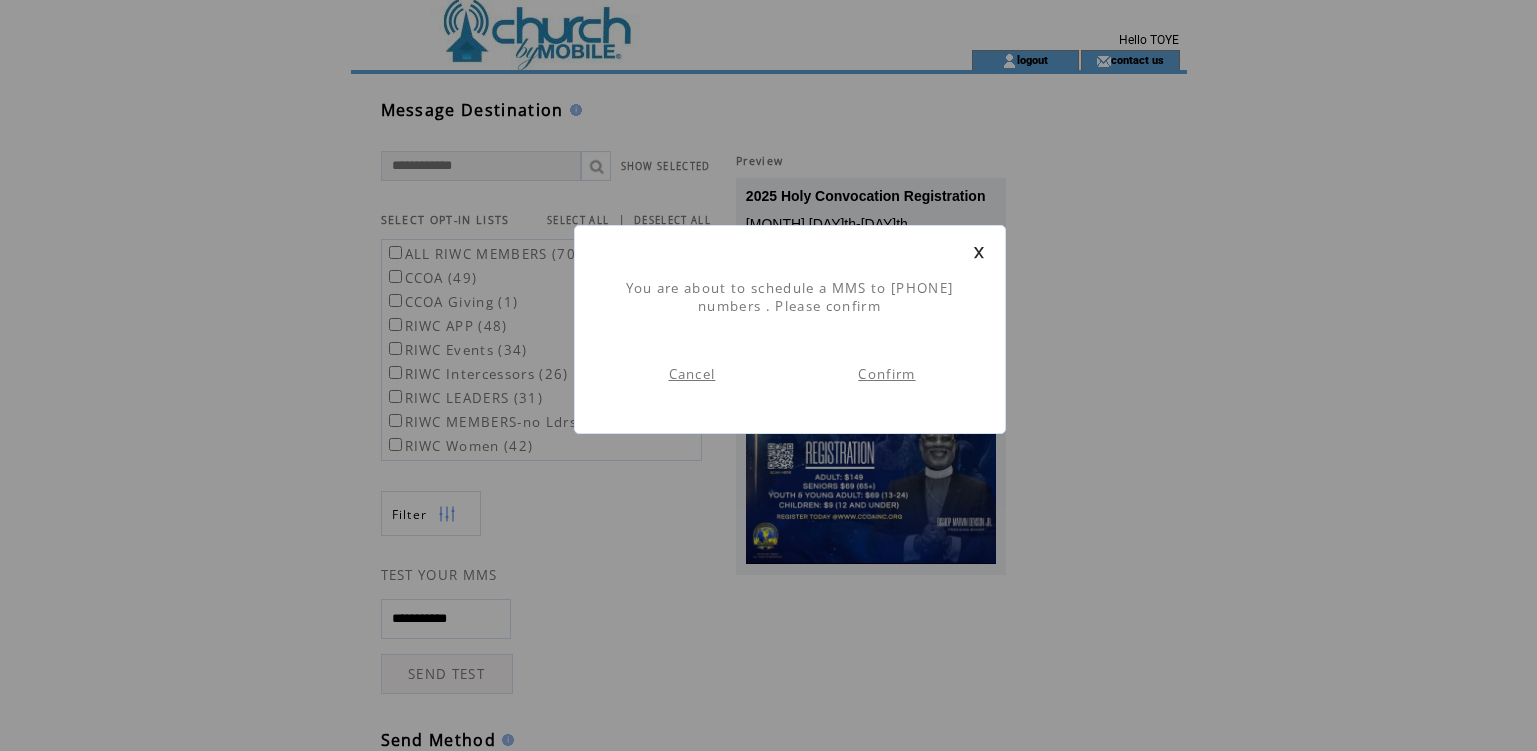 click on "Confirm" at bounding box center (886, 374) 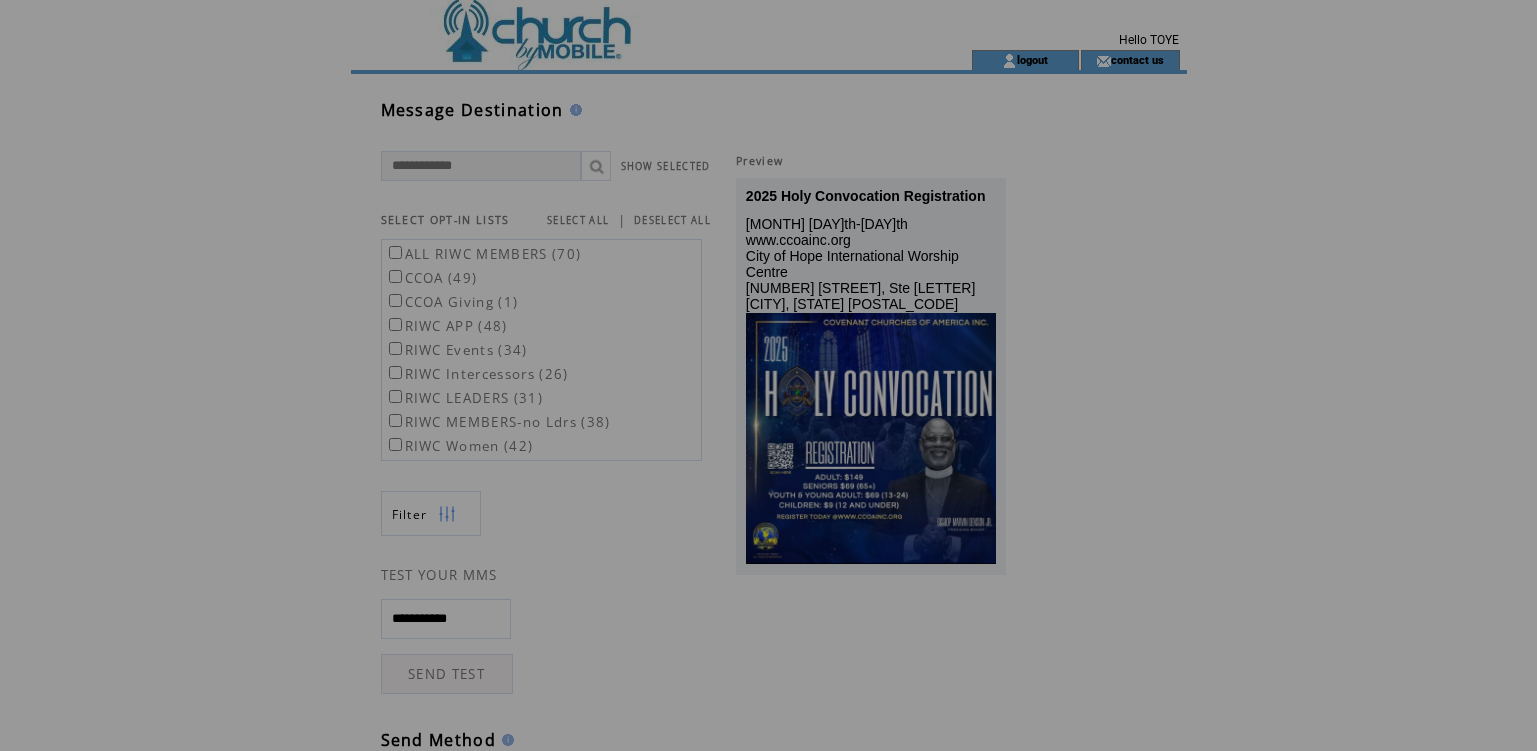 scroll, scrollTop: 0, scrollLeft: 0, axis: both 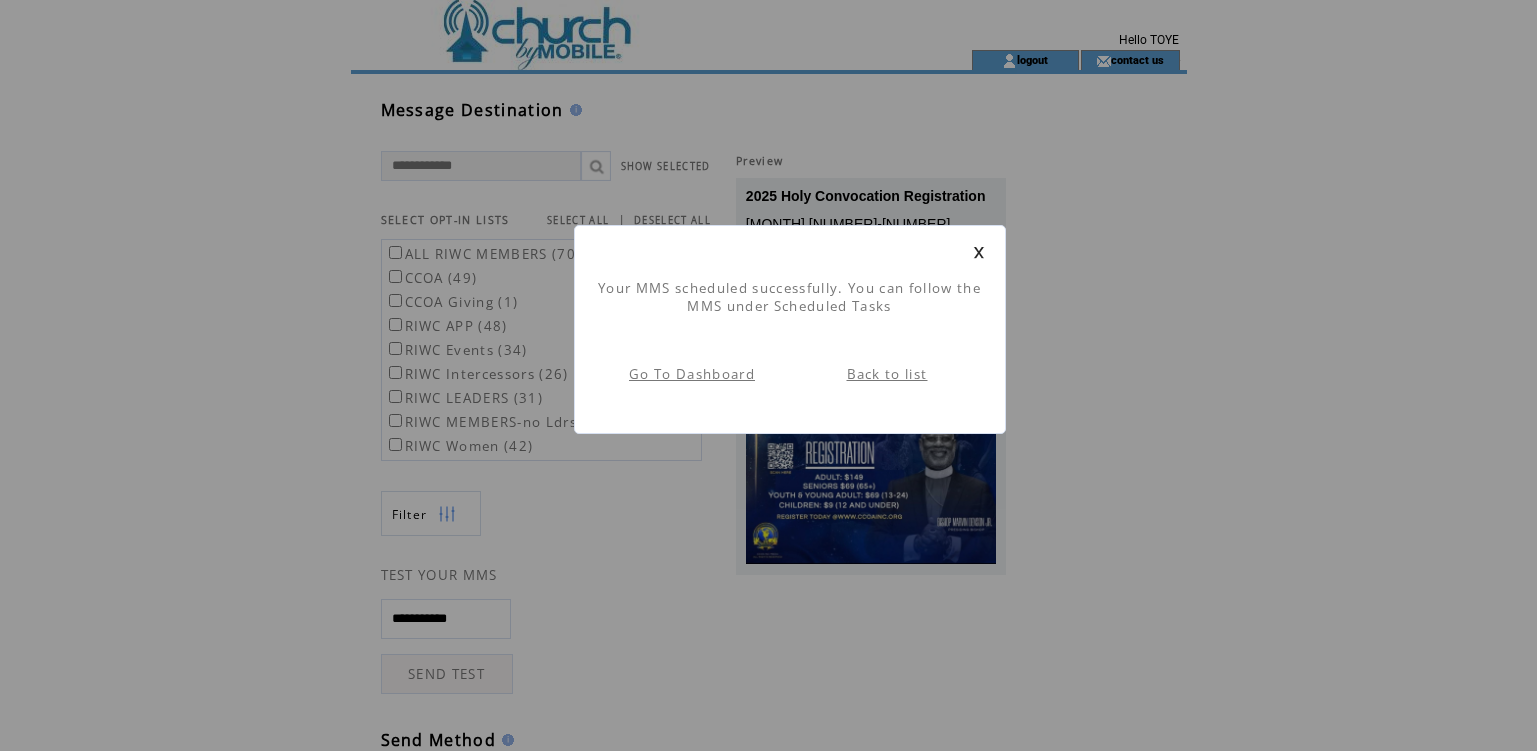 click on "Back to list" at bounding box center (887, 374) 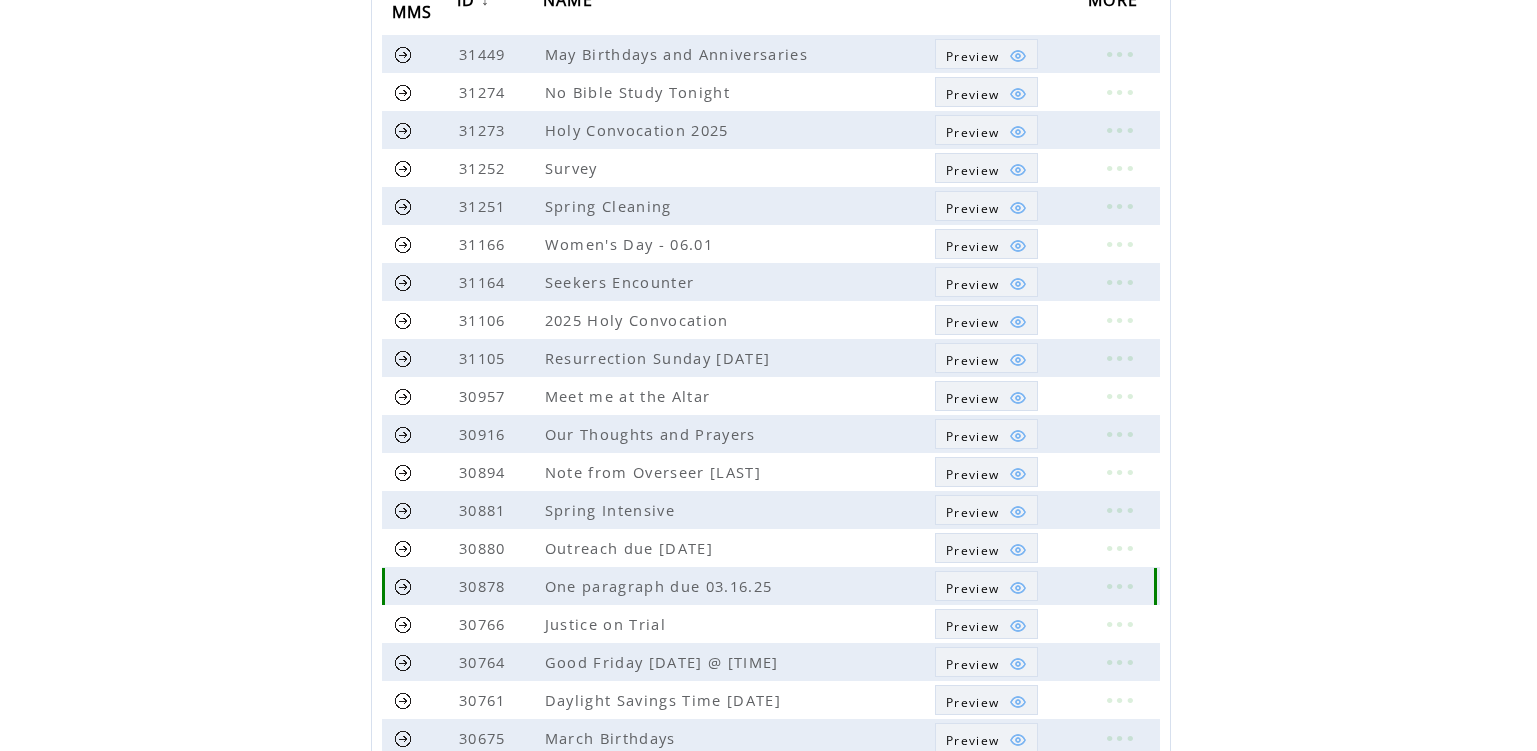 scroll, scrollTop: 427, scrollLeft: 0, axis: vertical 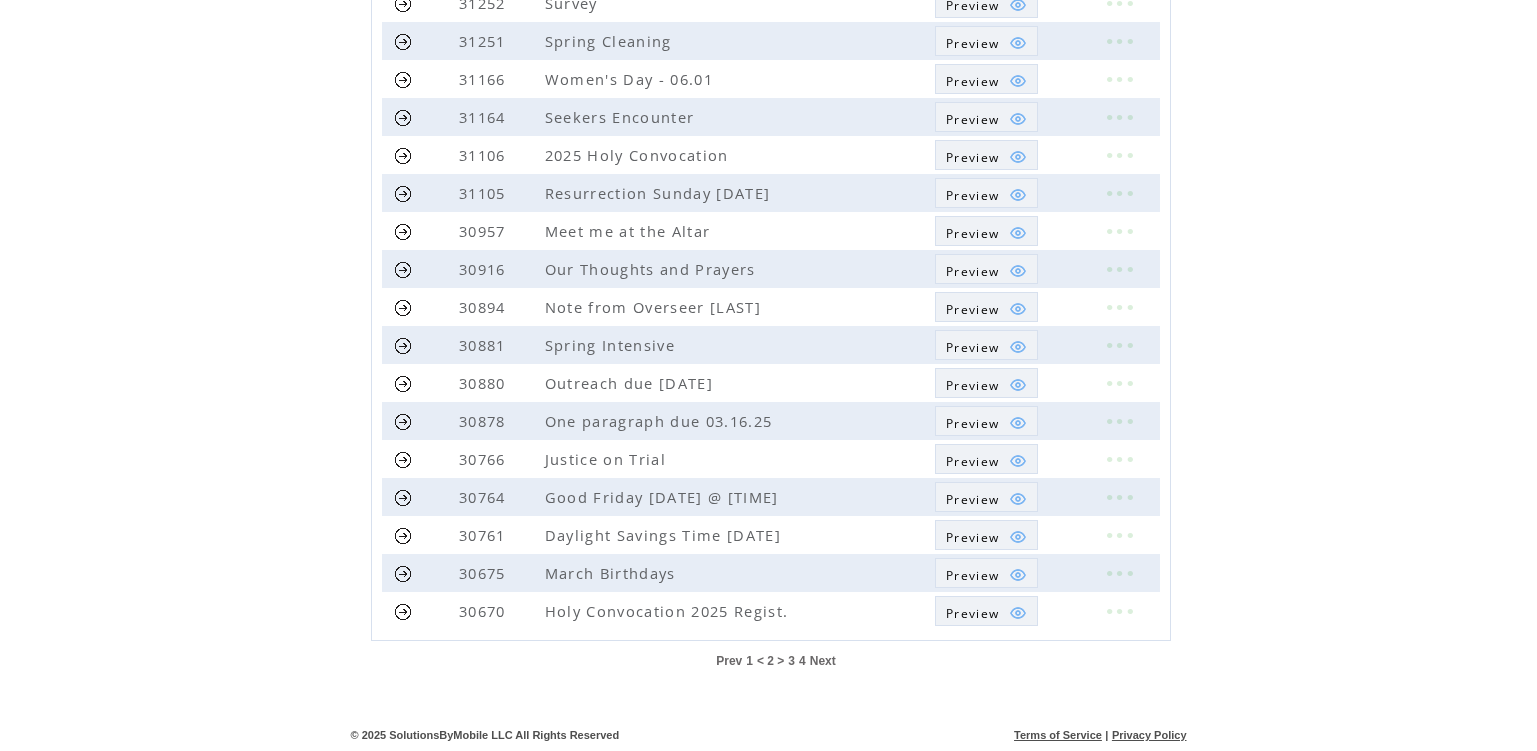 click on "Prev" at bounding box center [729, 661] 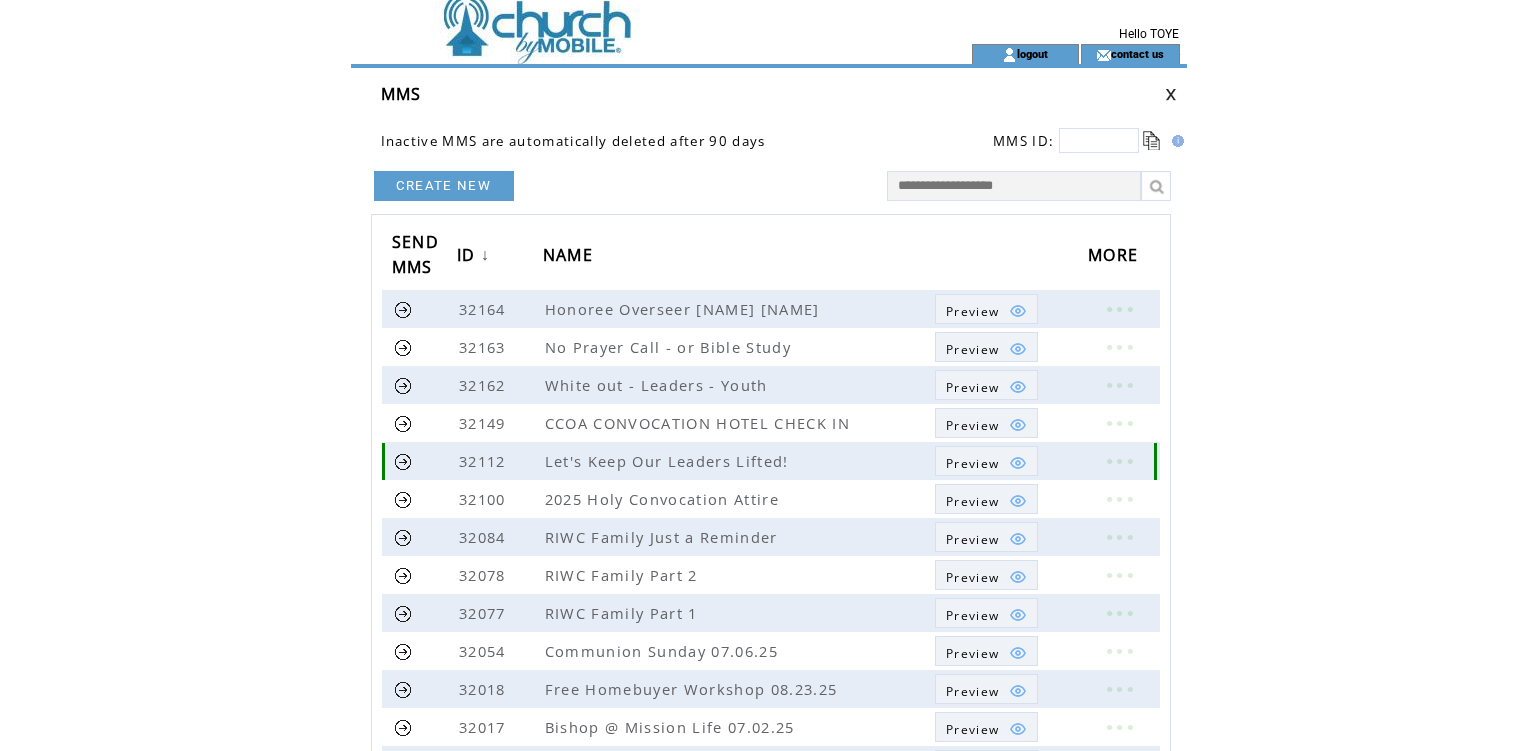 scroll, scrollTop: 0, scrollLeft: 0, axis: both 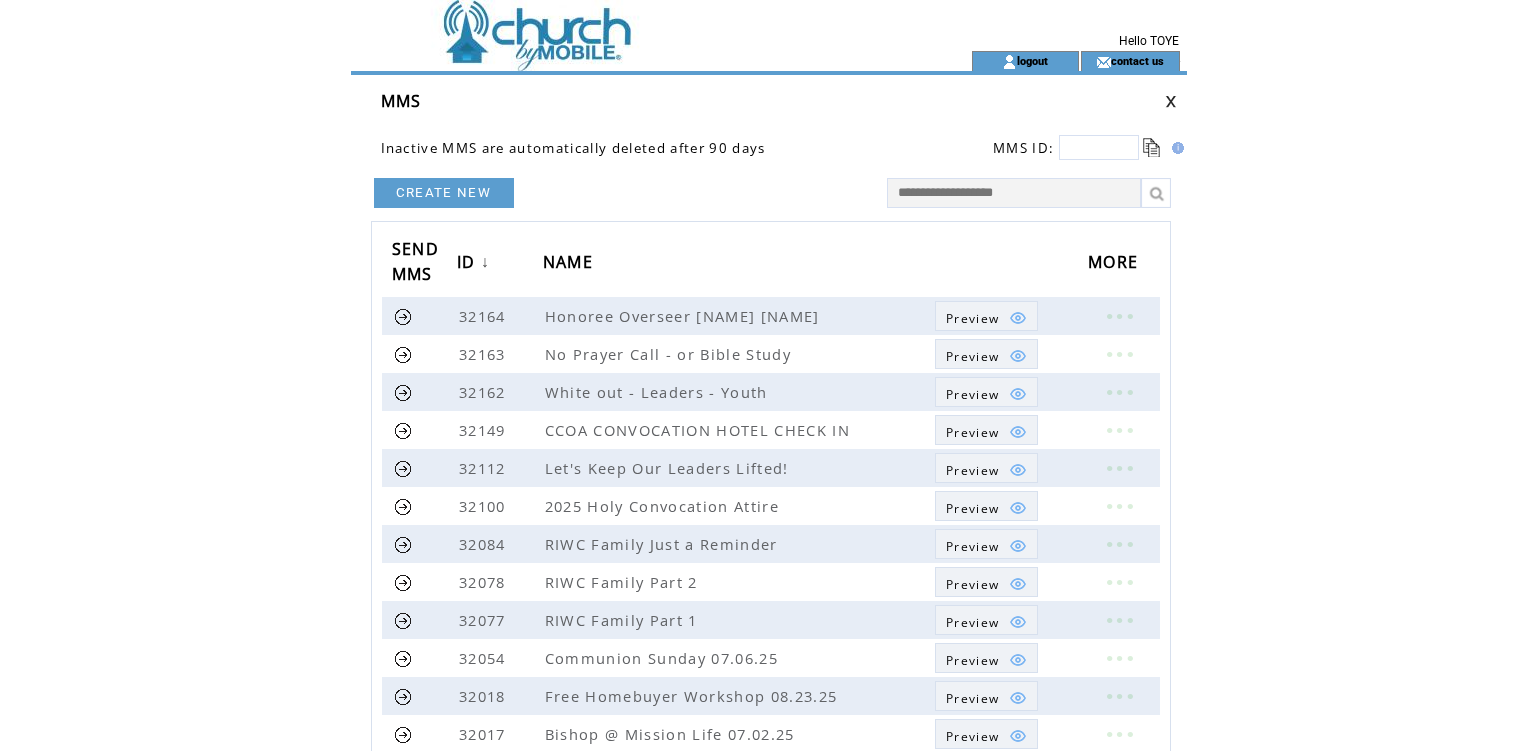 click at bounding box center [1171, 101] 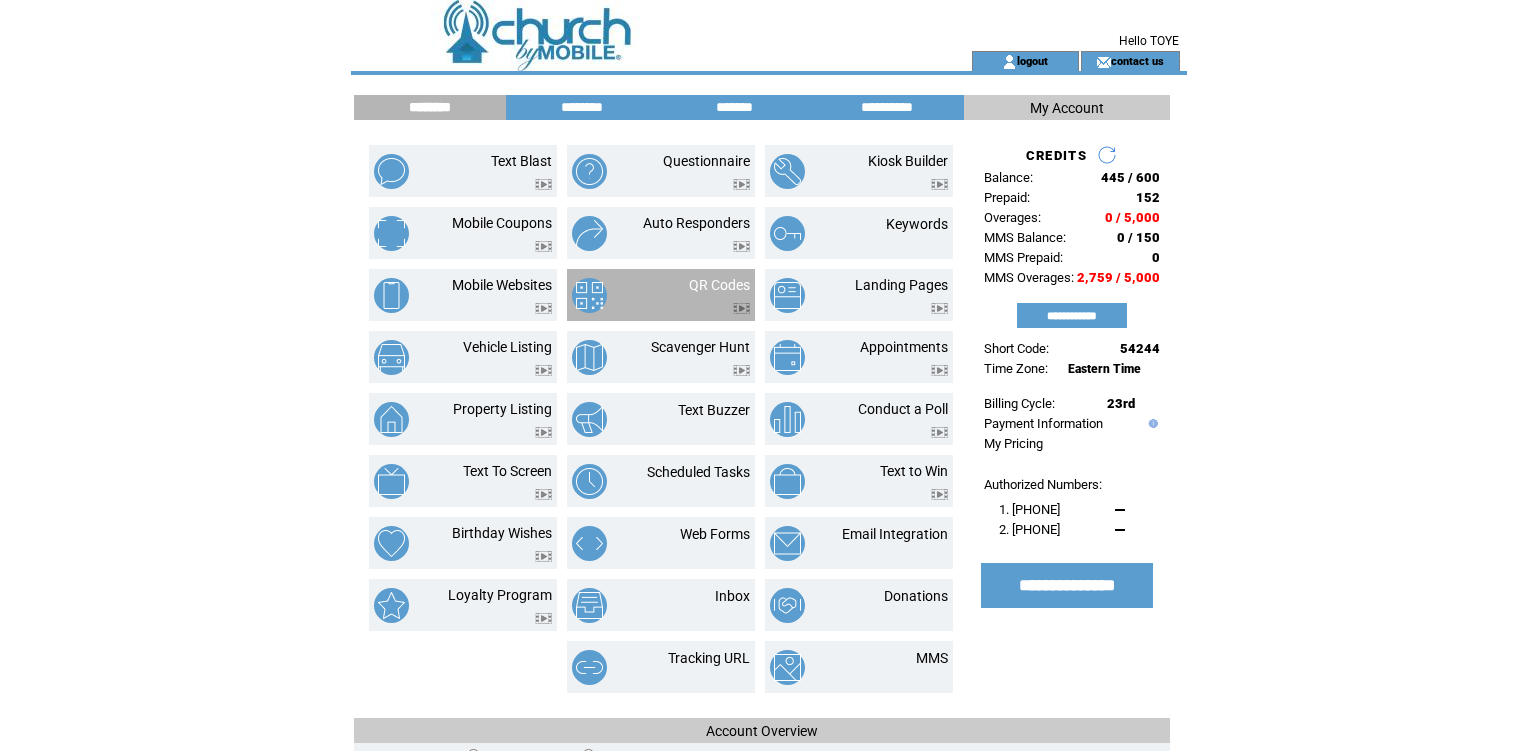 scroll, scrollTop: 0, scrollLeft: 0, axis: both 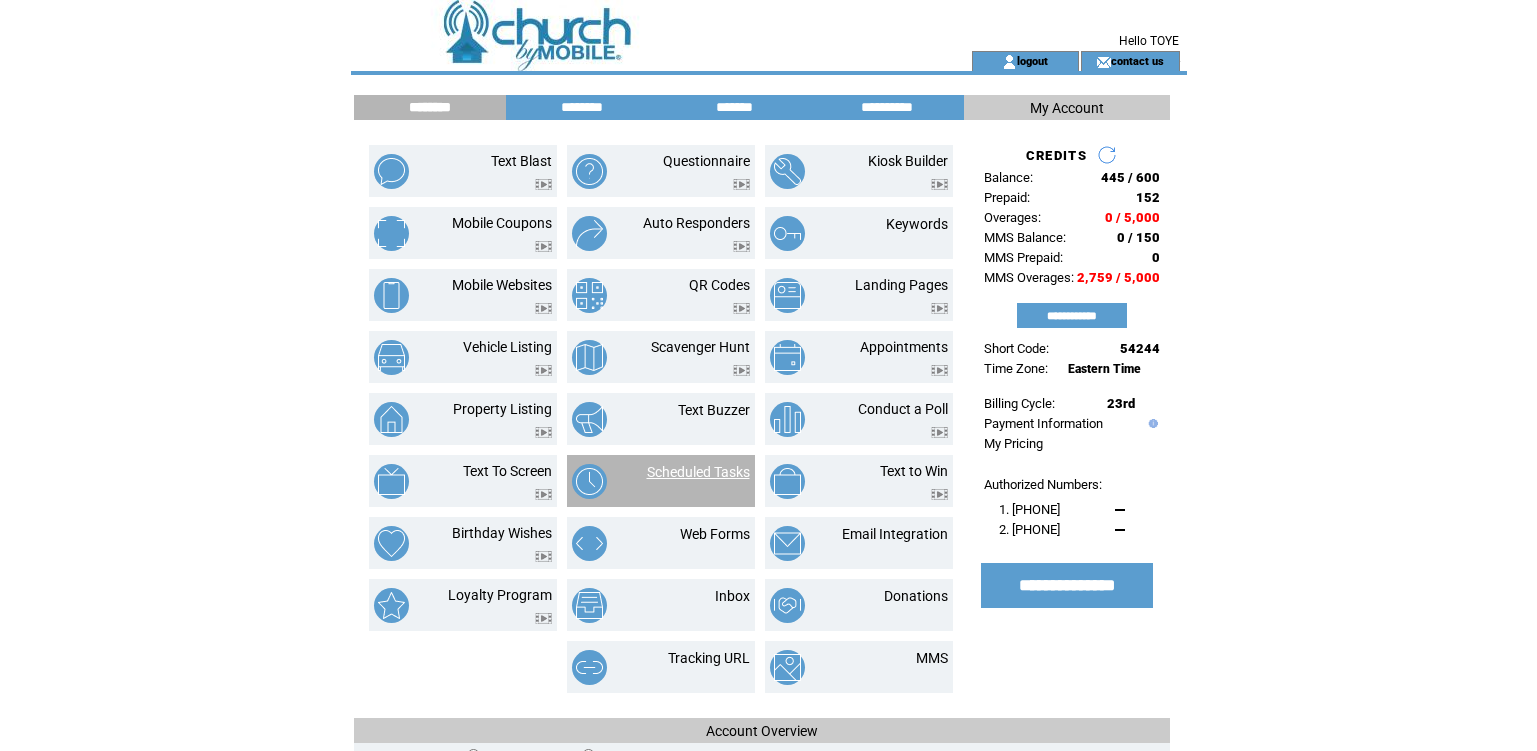 click on "Scheduled Tasks" at bounding box center [698, 472] 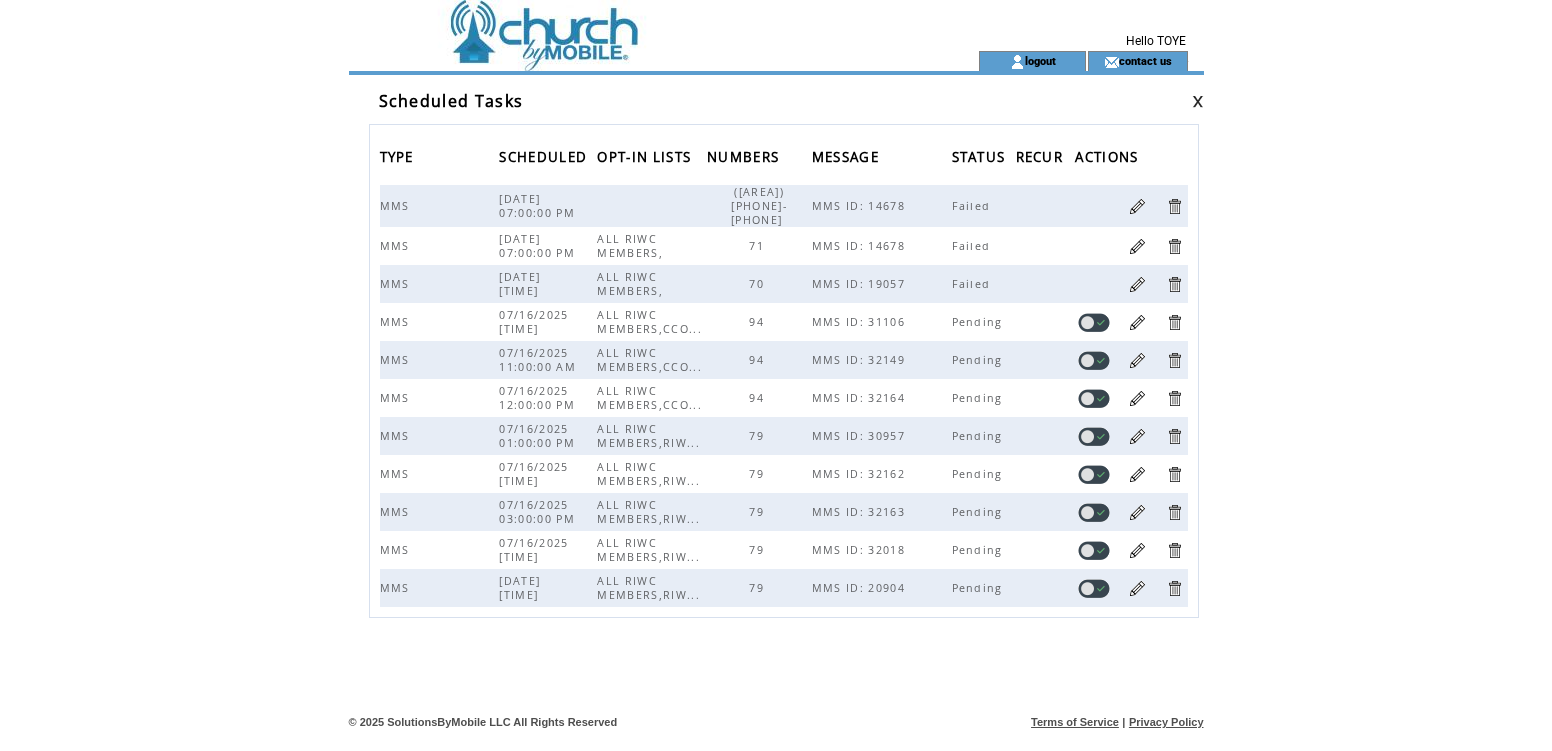 scroll, scrollTop: 0, scrollLeft: 0, axis: both 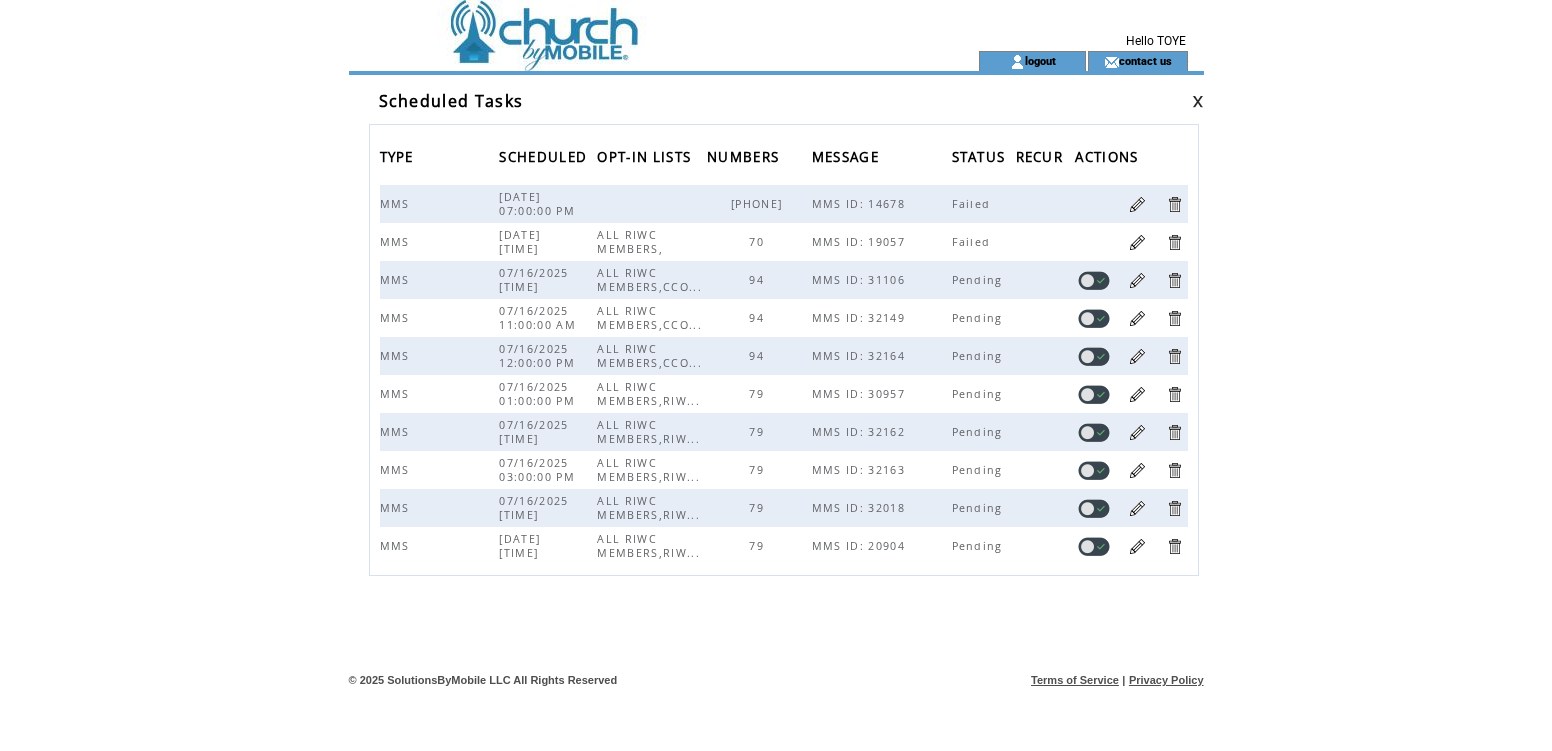 click at bounding box center [1198, 101] 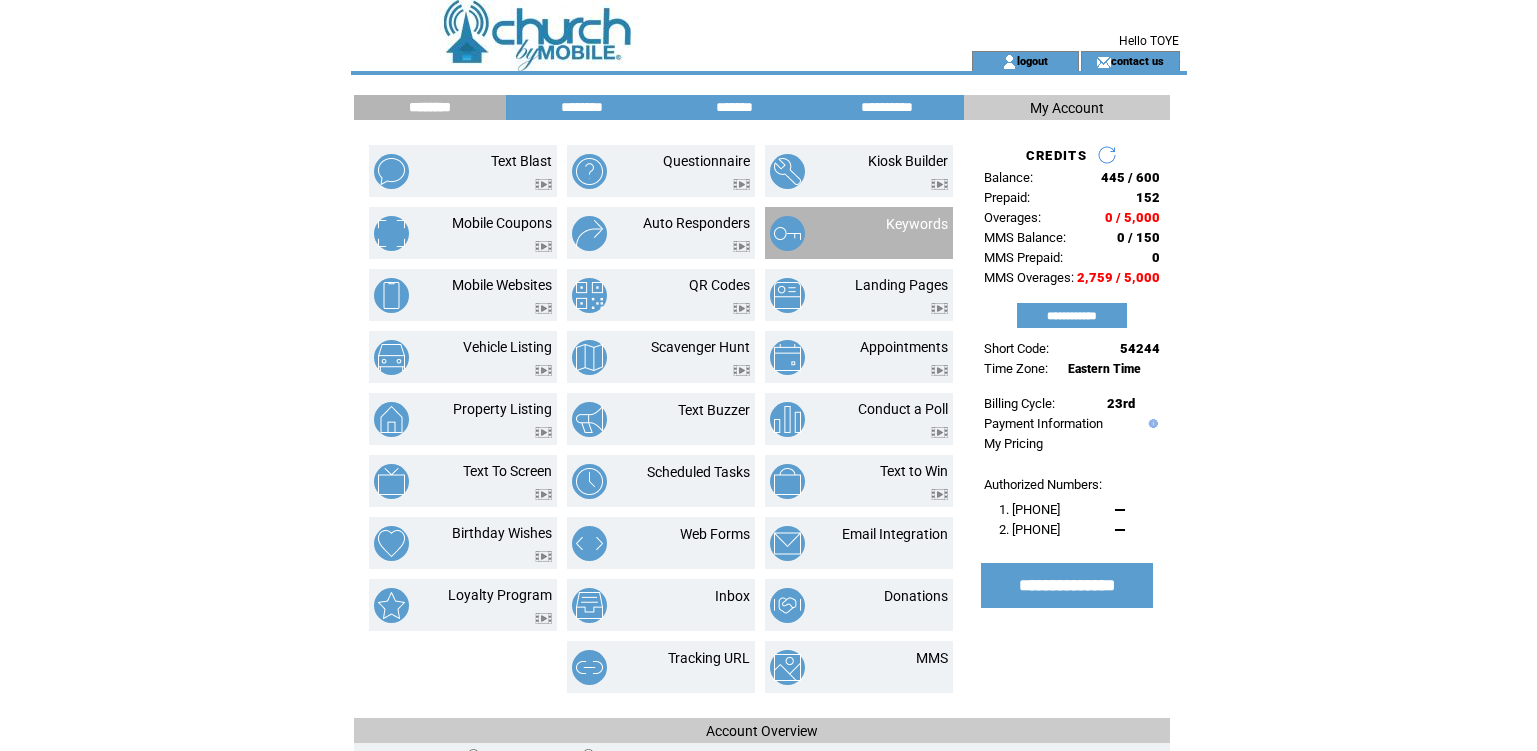 scroll, scrollTop: 0, scrollLeft: 0, axis: both 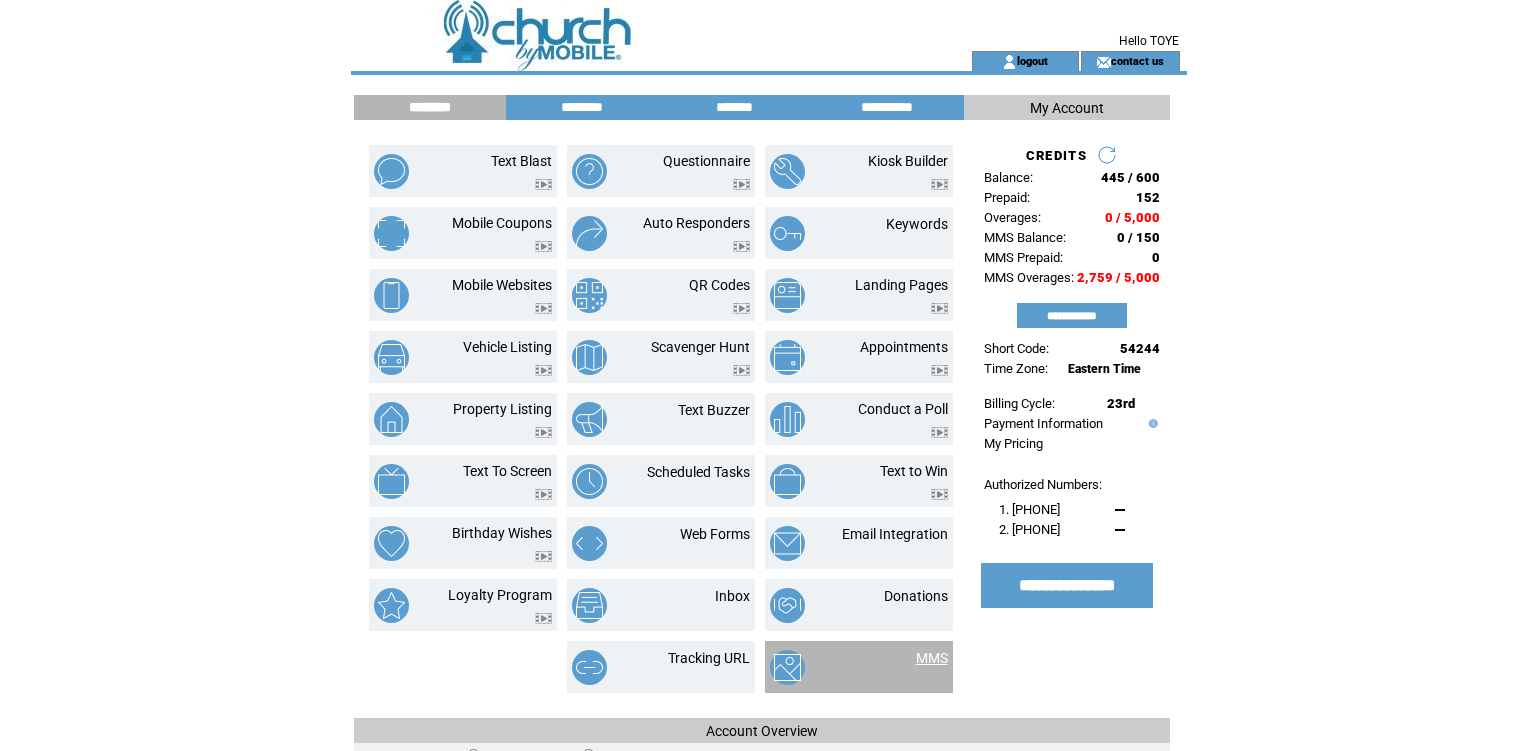 click on "MMS" at bounding box center [932, 658] 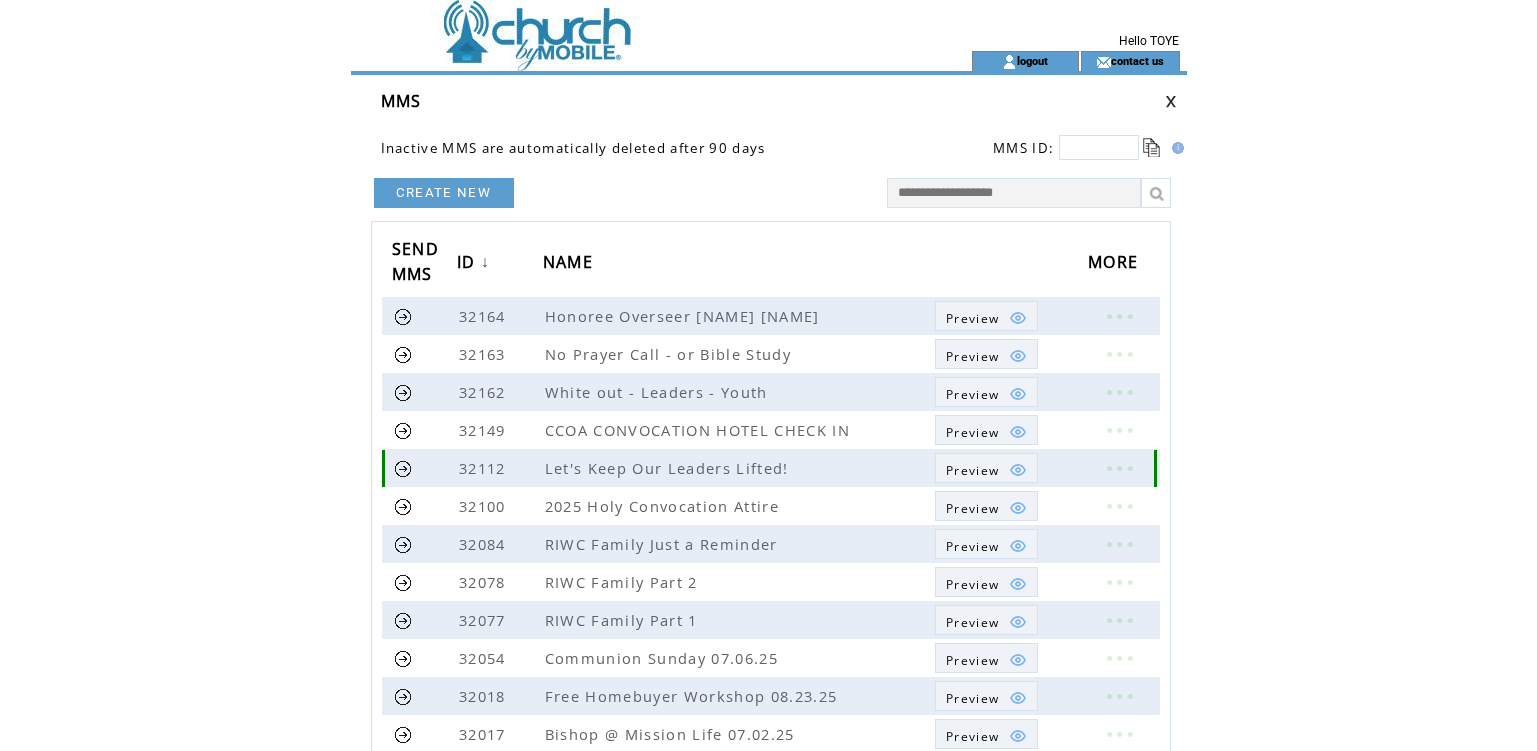 scroll, scrollTop: 0, scrollLeft: 0, axis: both 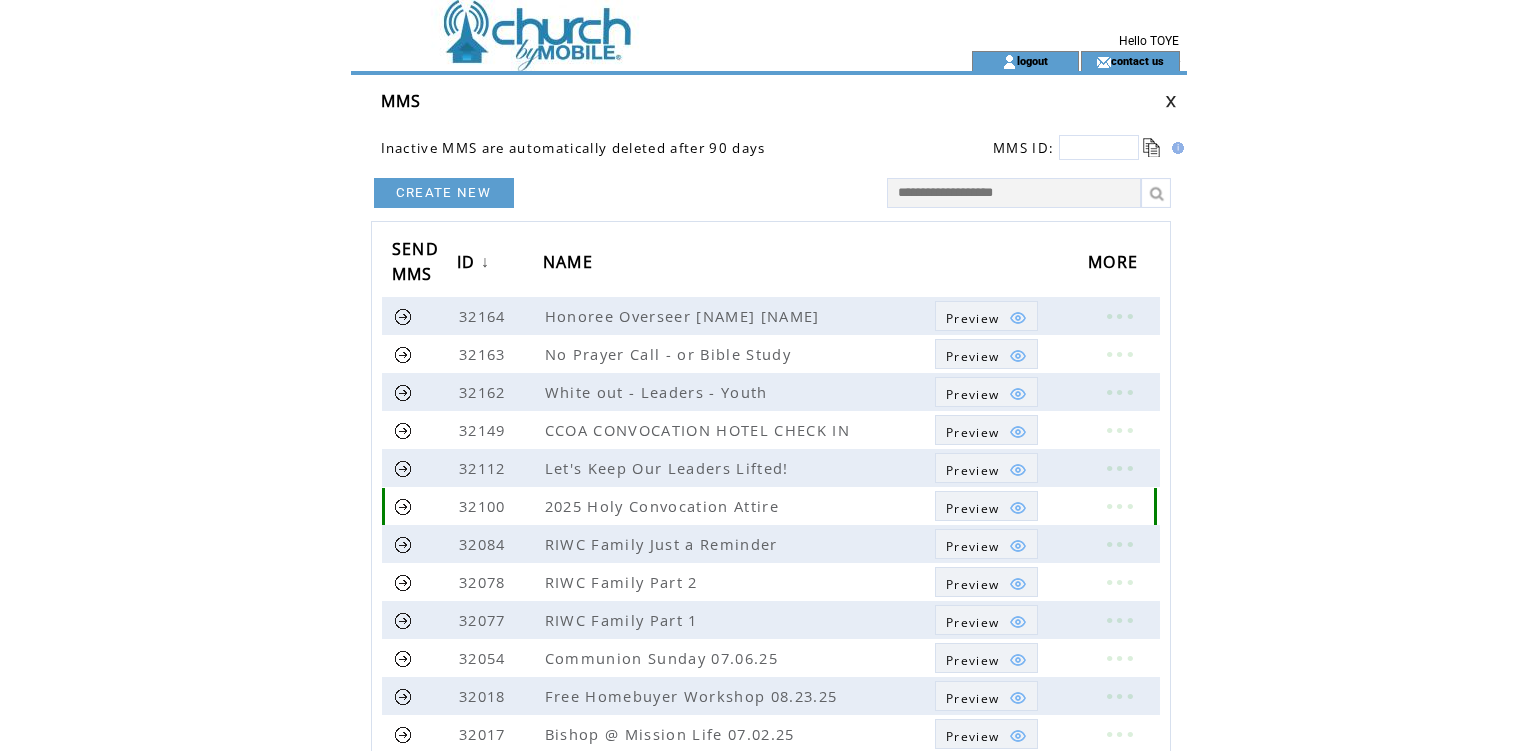 click at bounding box center [403, 506] 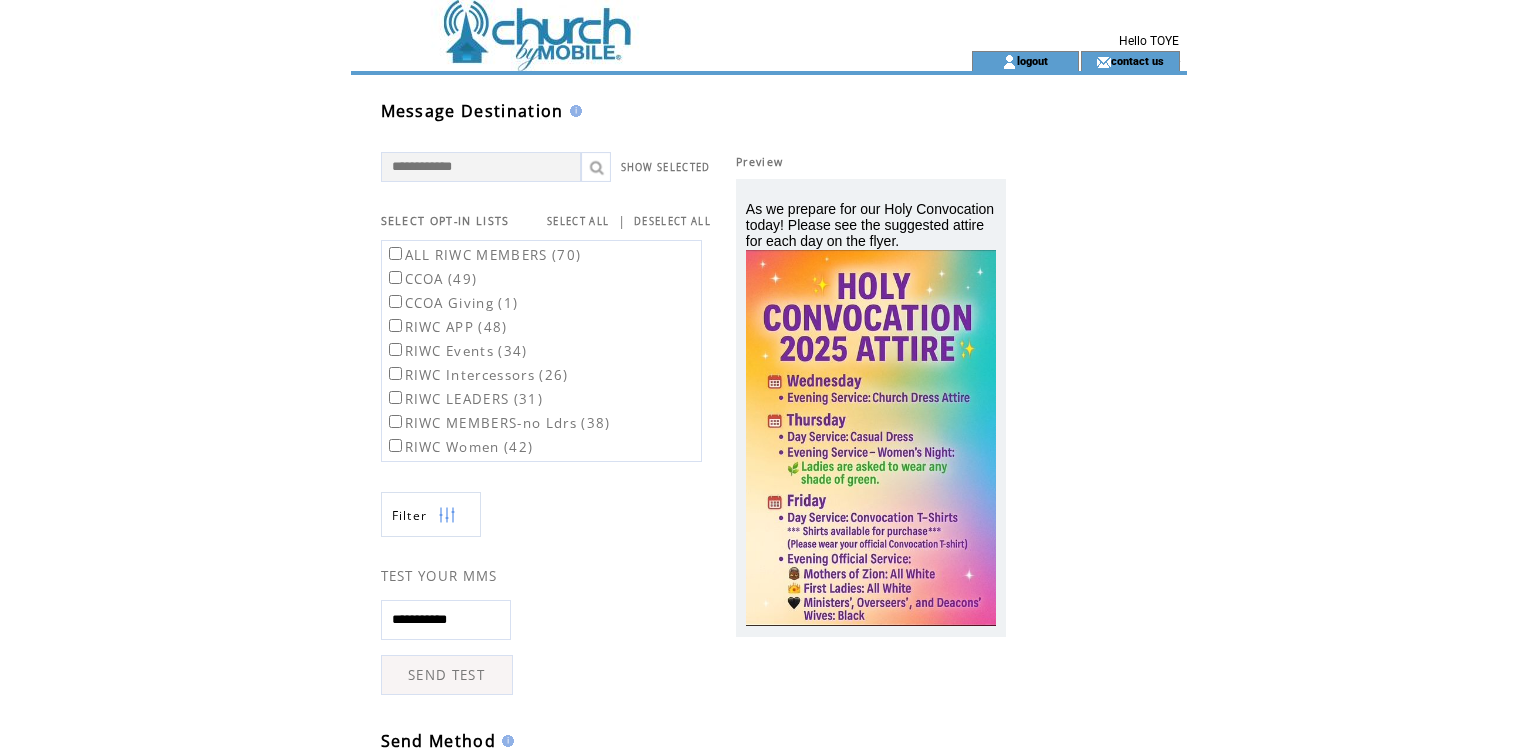 scroll, scrollTop: 0, scrollLeft: 0, axis: both 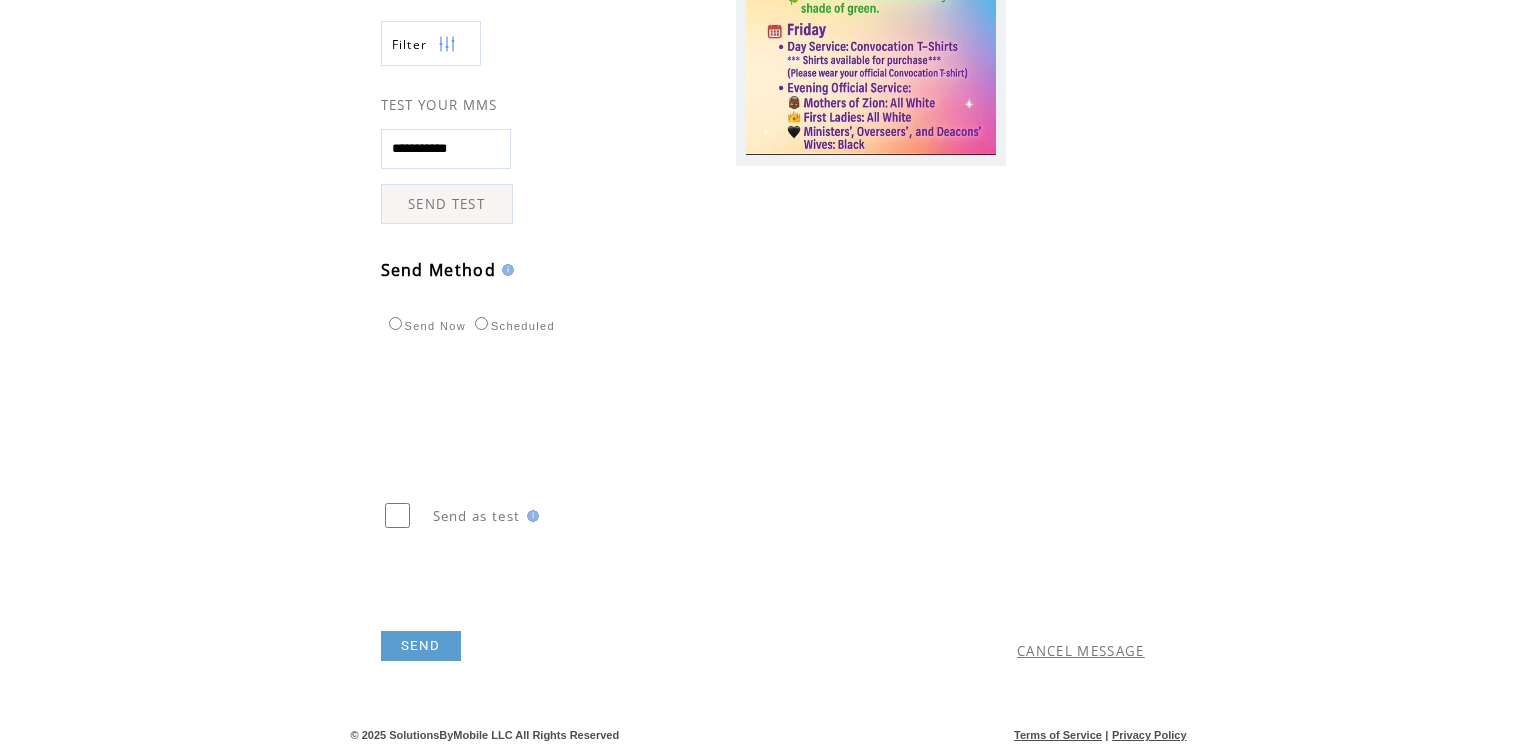 click on "SEND" at bounding box center [421, 646] 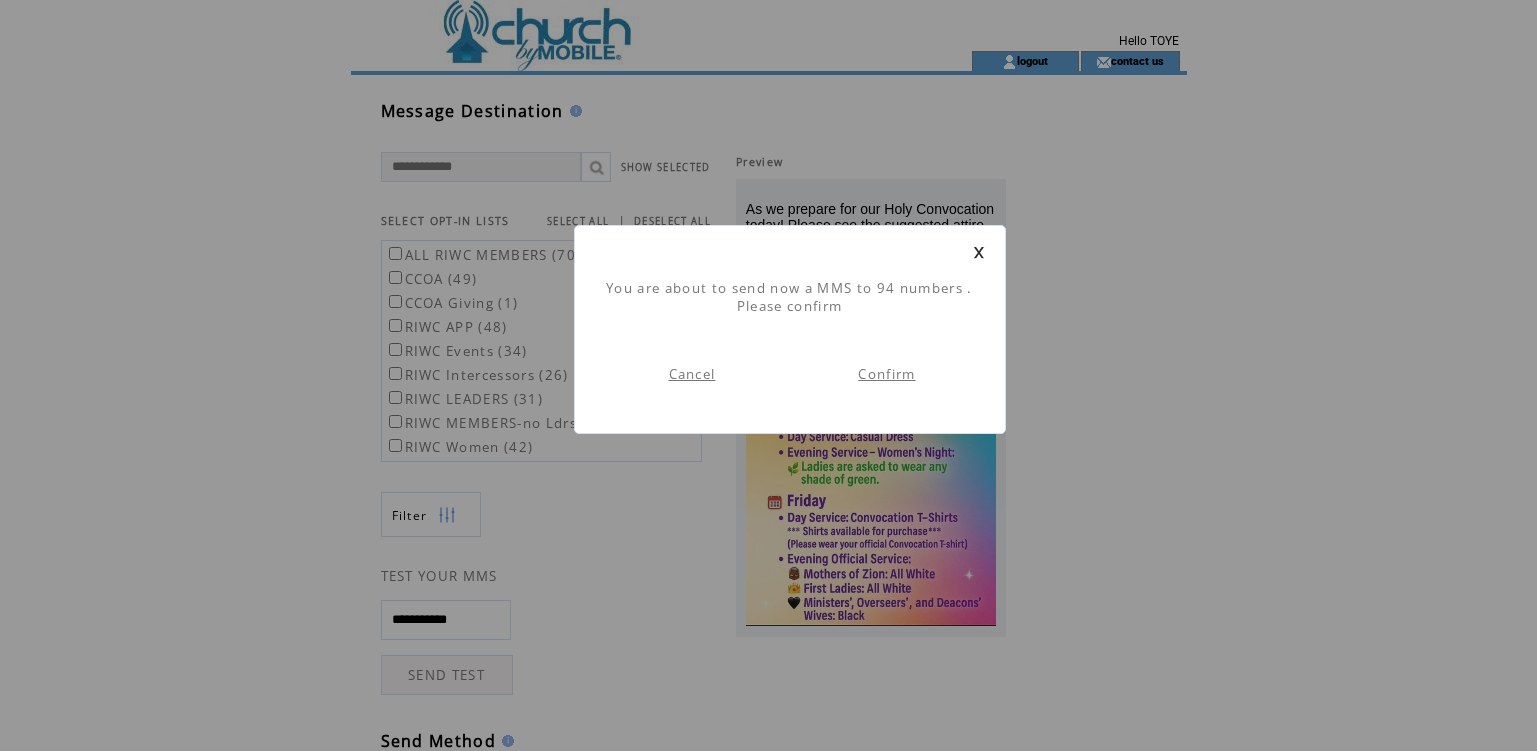 scroll, scrollTop: 1, scrollLeft: 0, axis: vertical 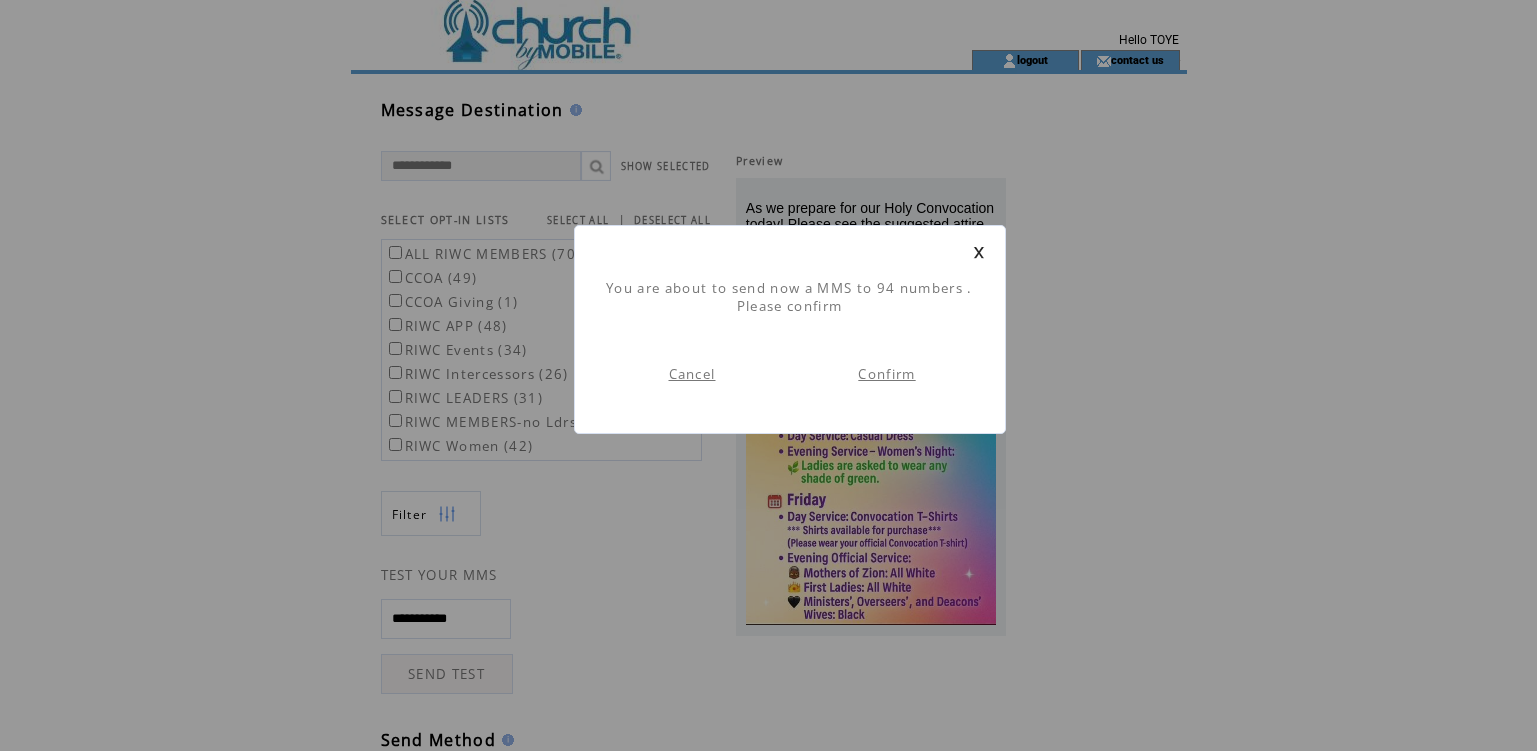 click on "Confirm" at bounding box center (886, 374) 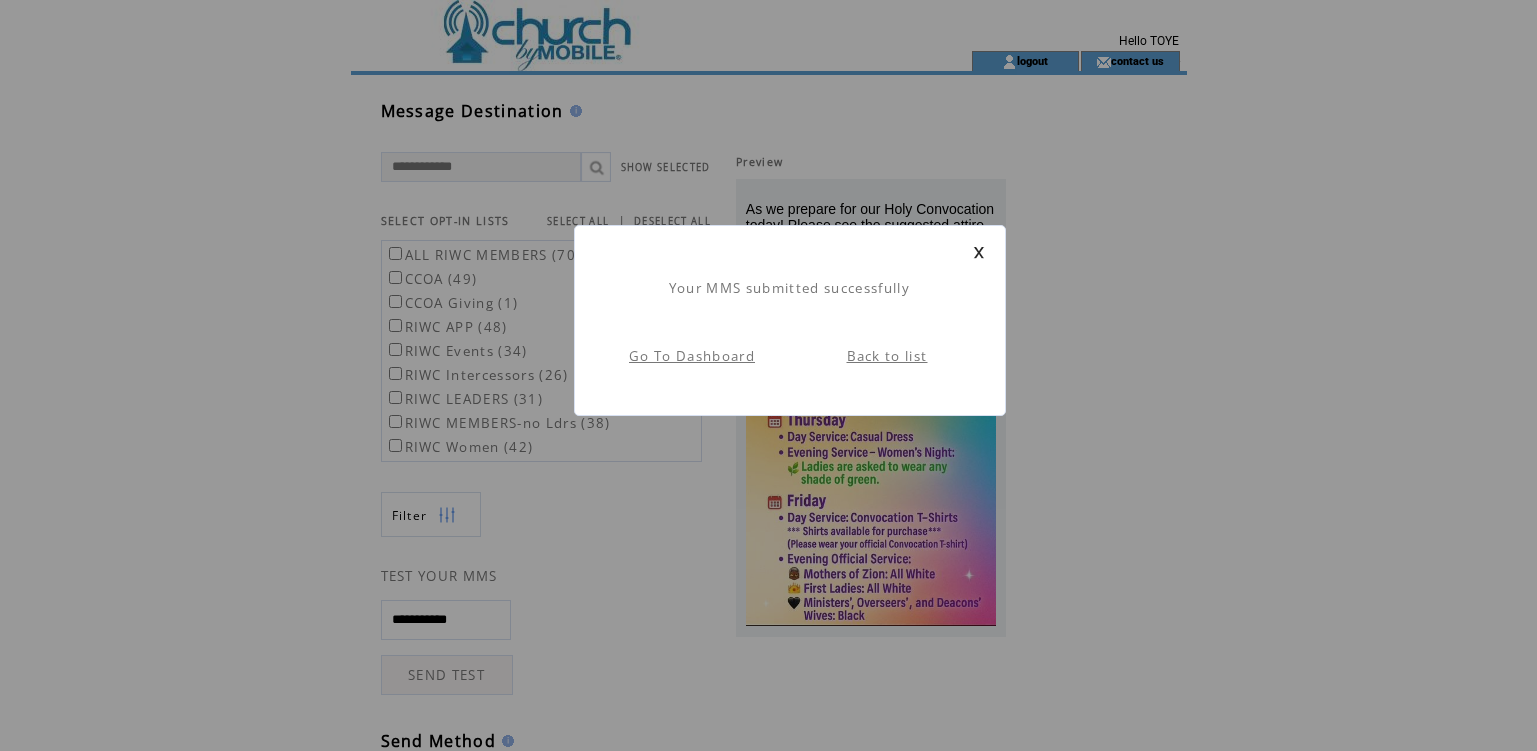scroll, scrollTop: 1, scrollLeft: 0, axis: vertical 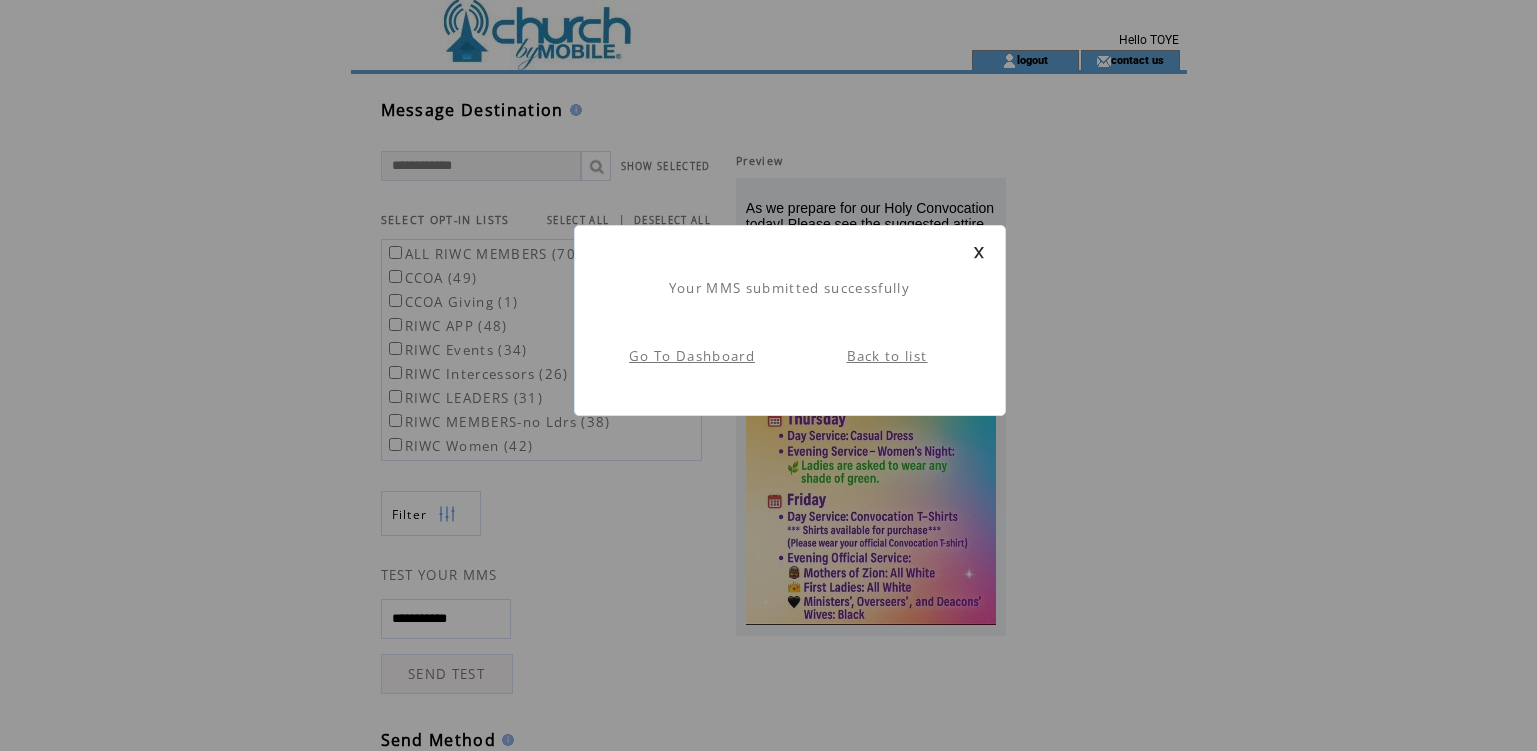 click on "Back to list" at bounding box center [887, 356] 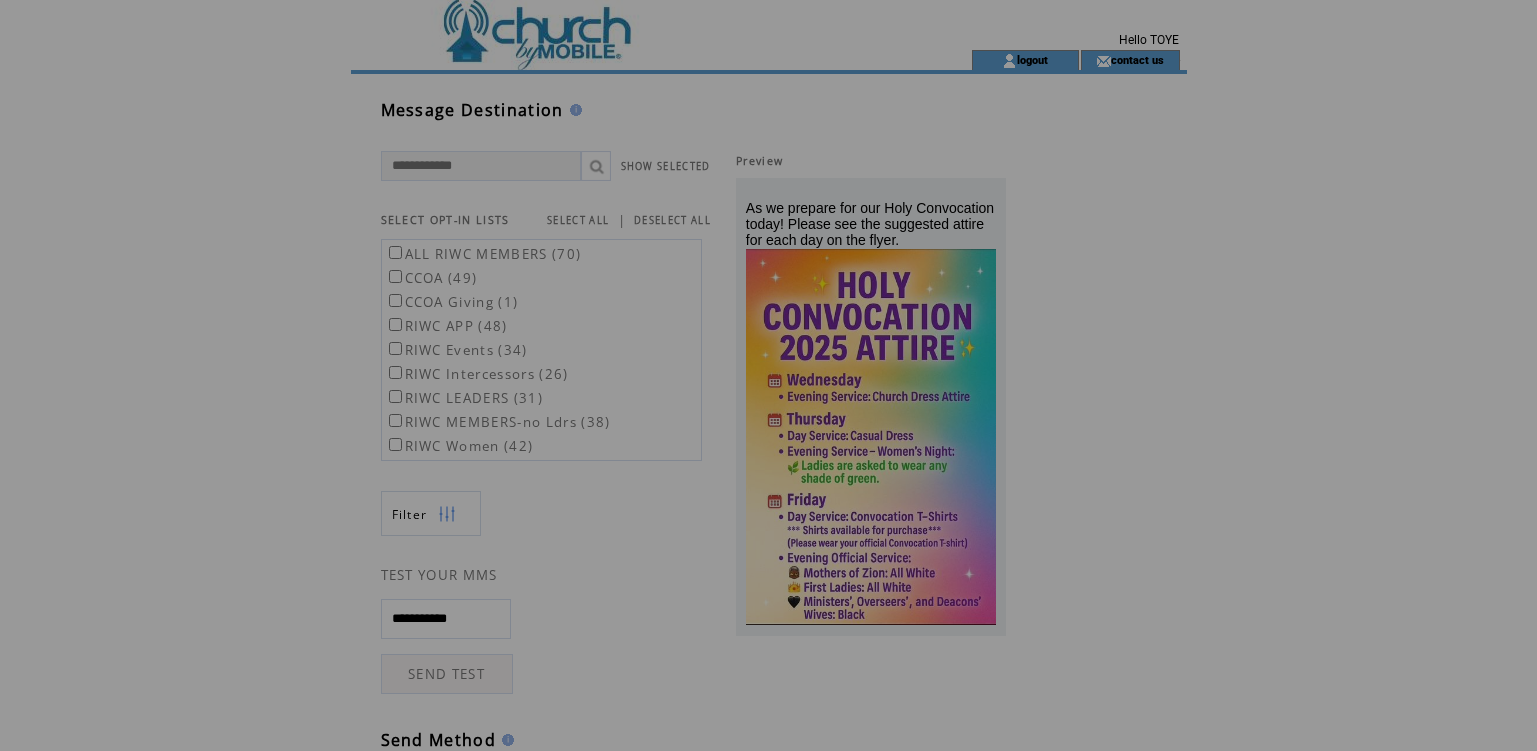 scroll, scrollTop: 0, scrollLeft: 0, axis: both 